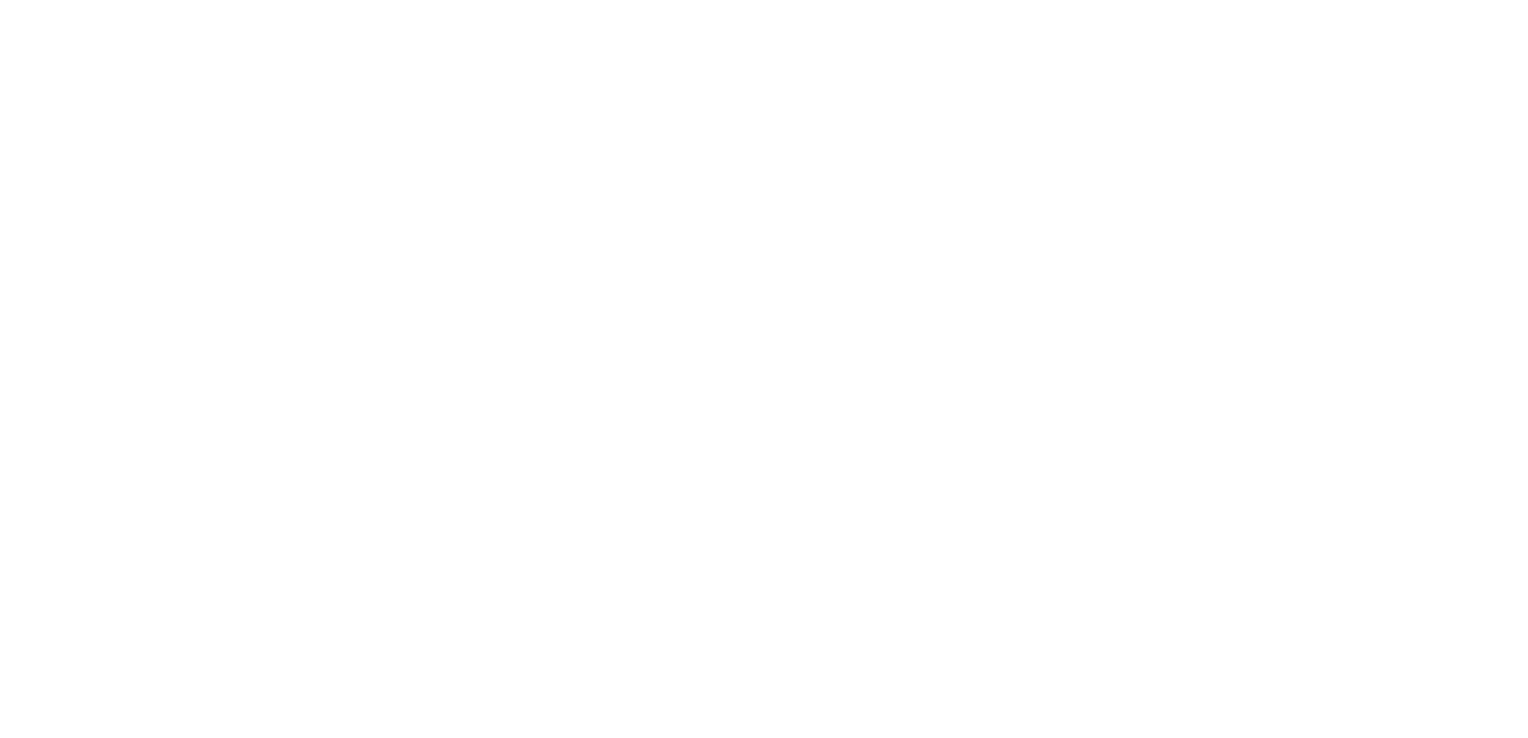 scroll, scrollTop: 0, scrollLeft: 0, axis: both 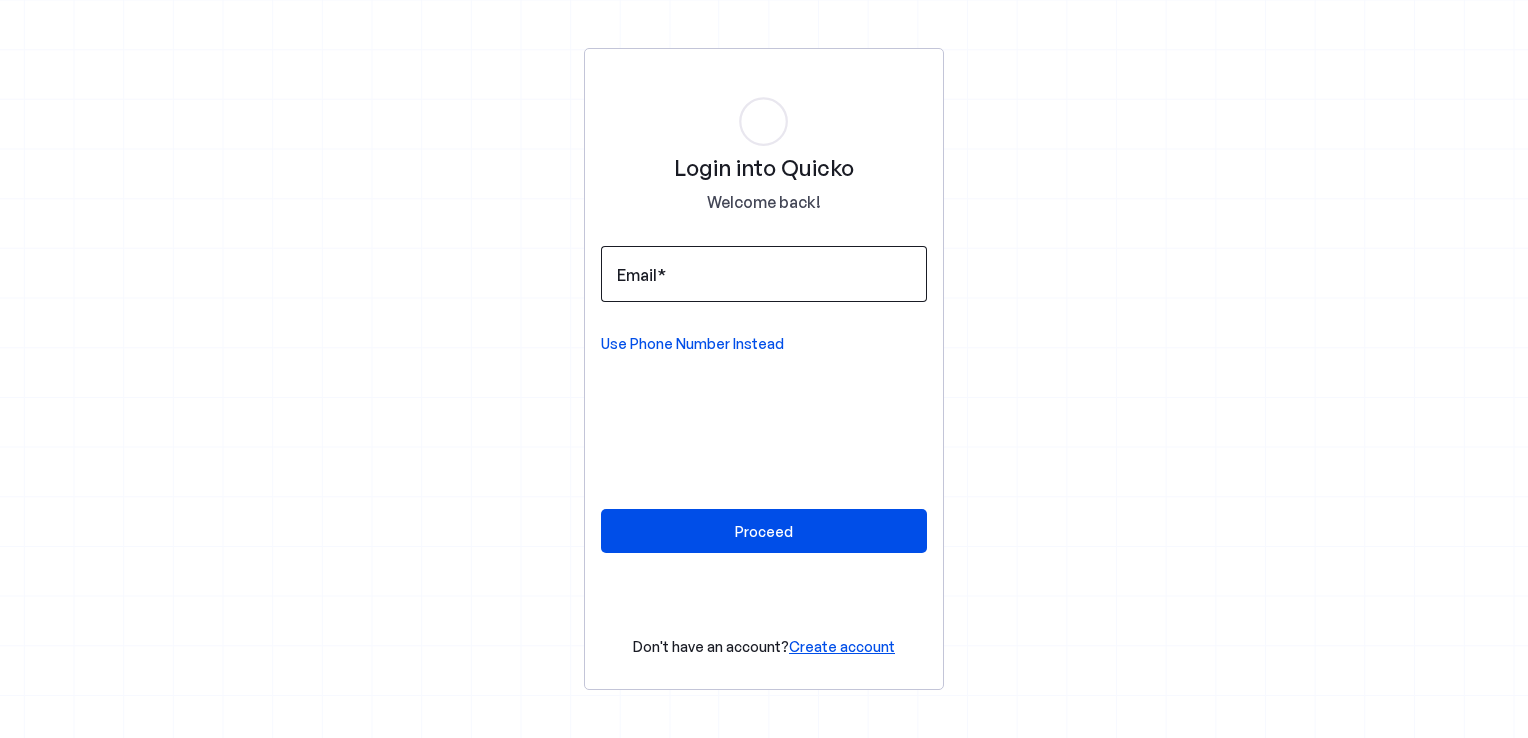click at bounding box center (764, 274) 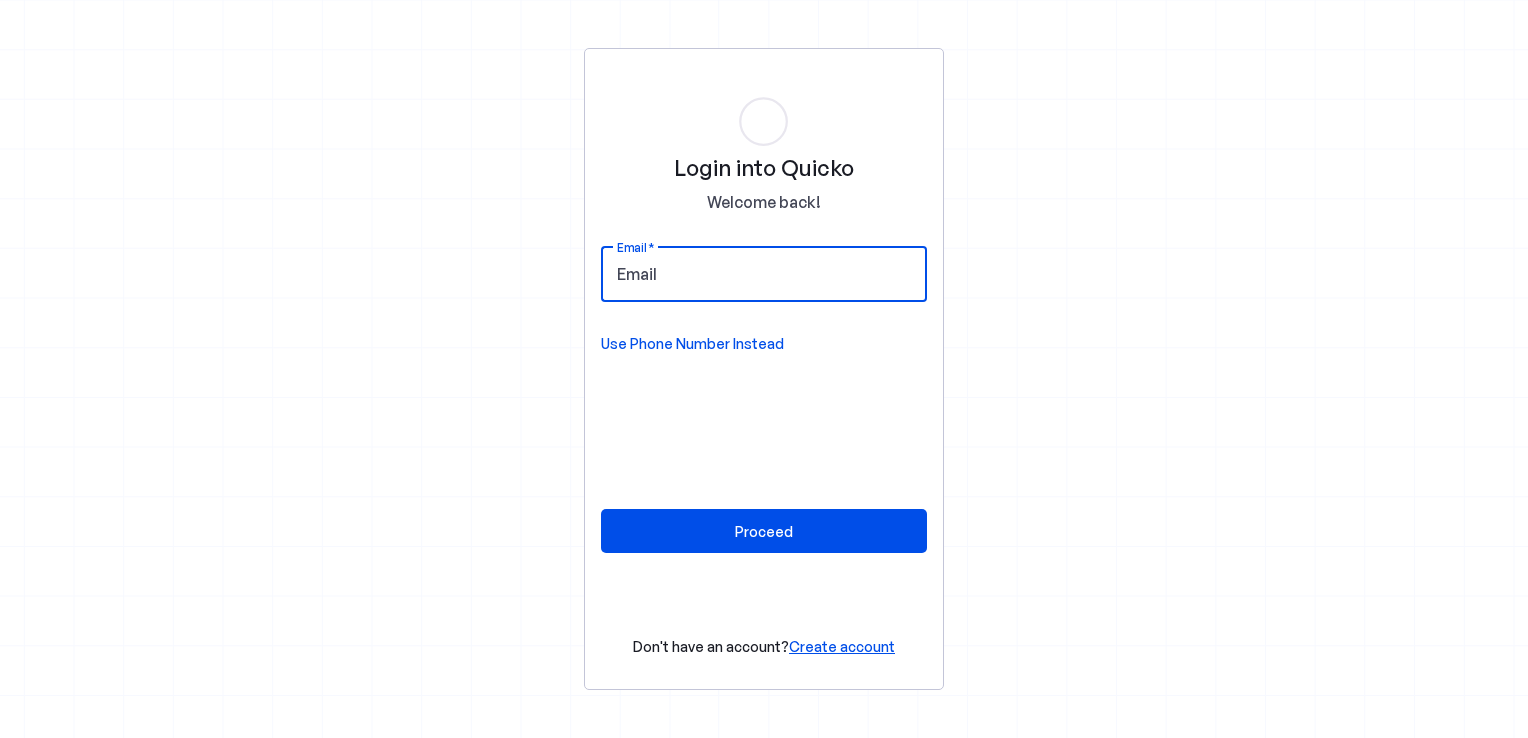click on "Email" at bounding box center (764, 274) 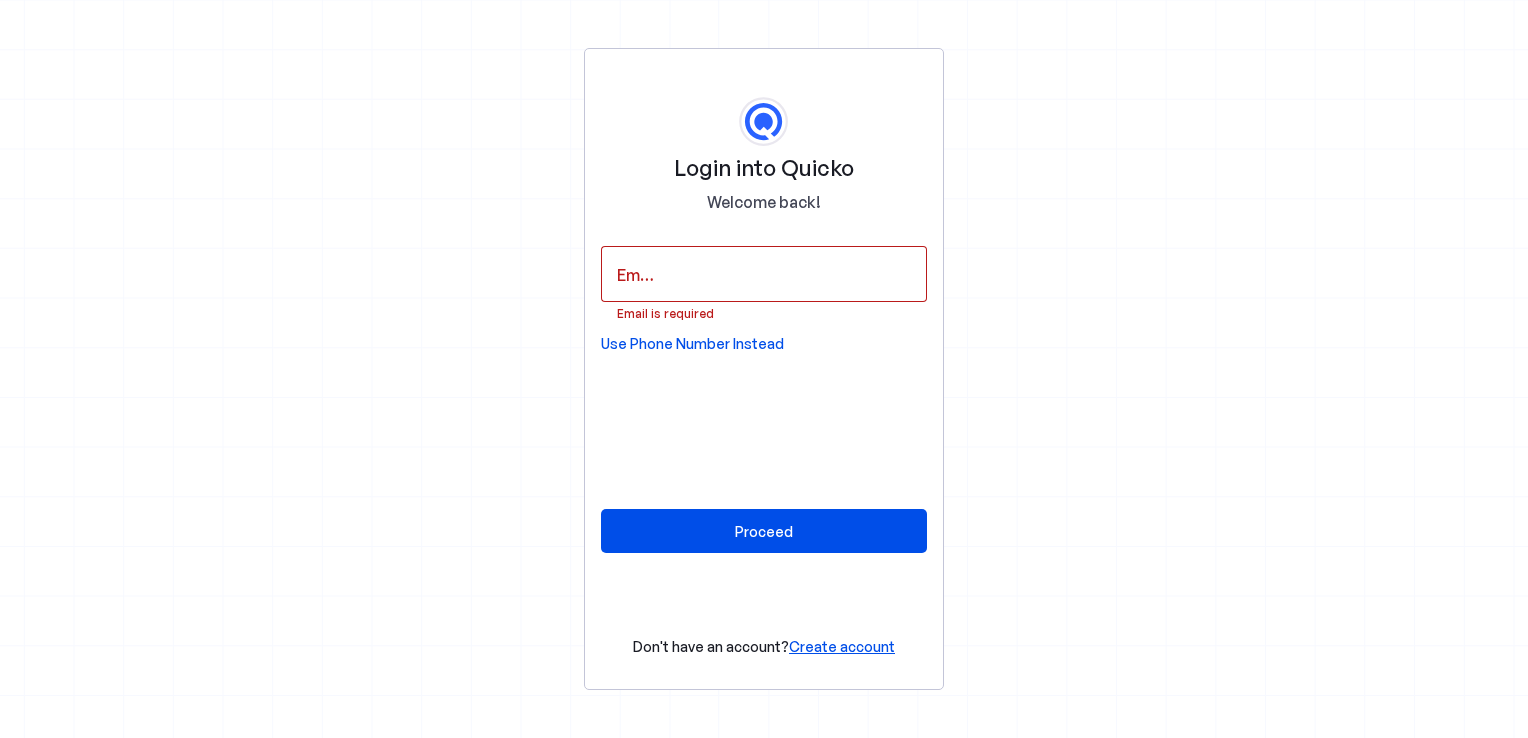 click on "Use Phone Number Instead" at bounding box center [692, 344] 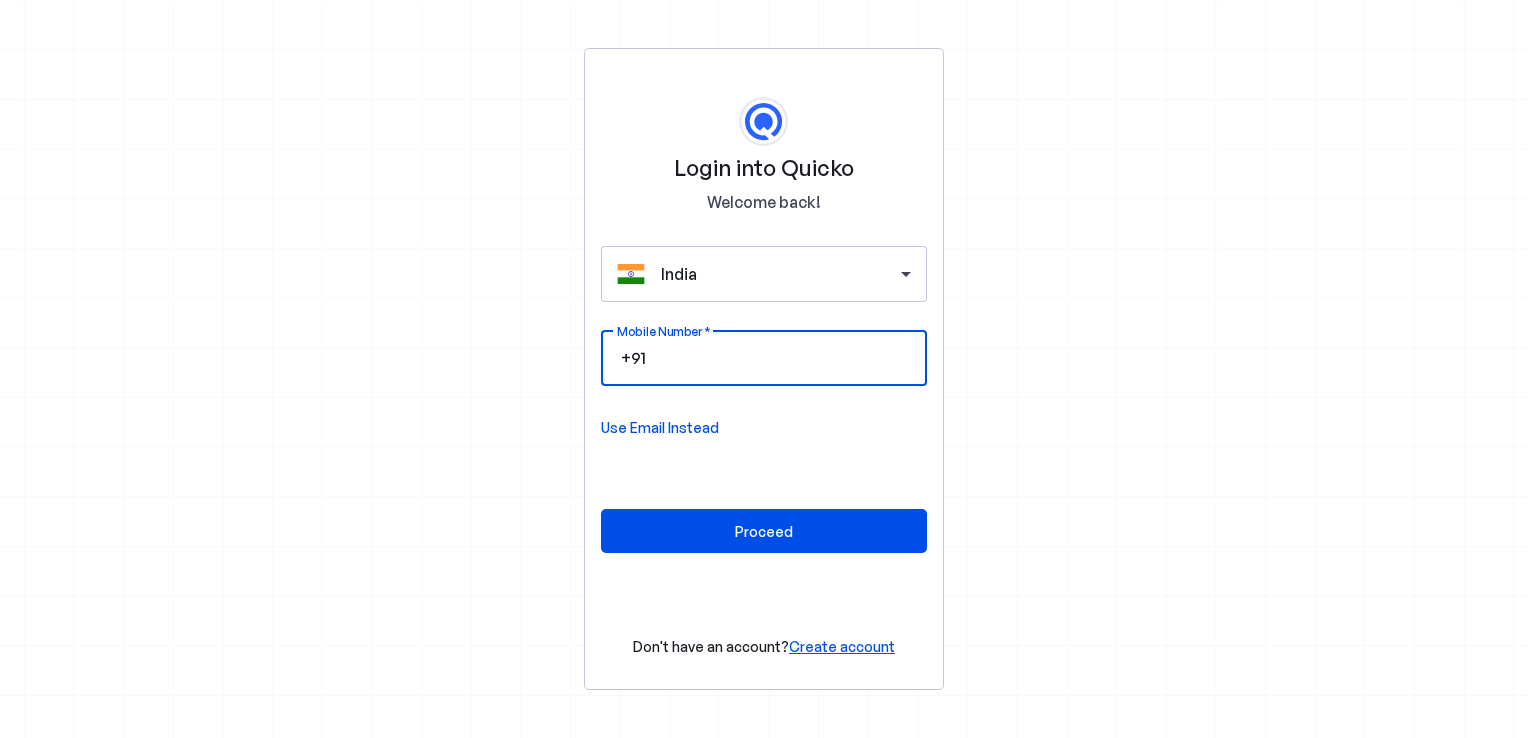 click on "Mobile Number" at bounding box center (780, 358) 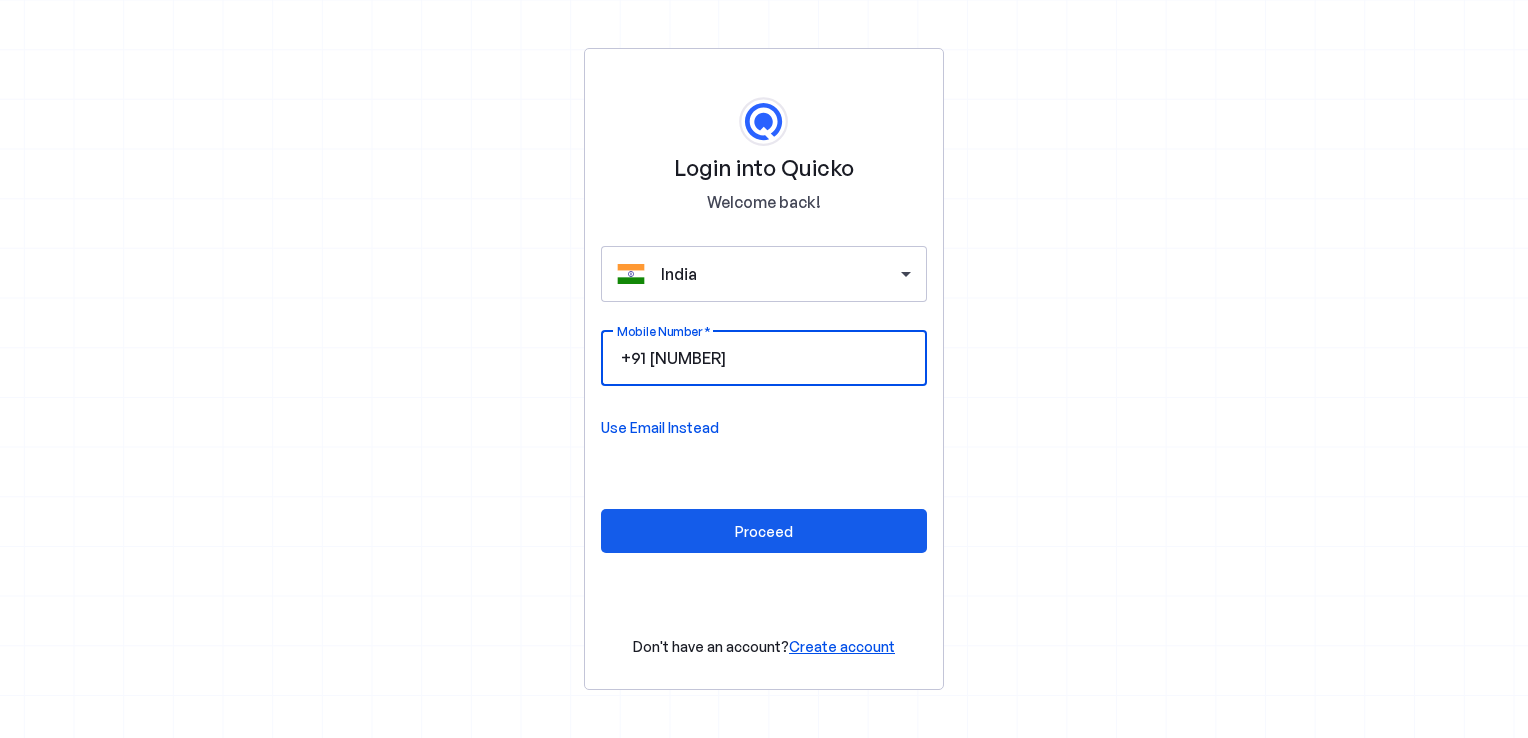 type on "9535529393" 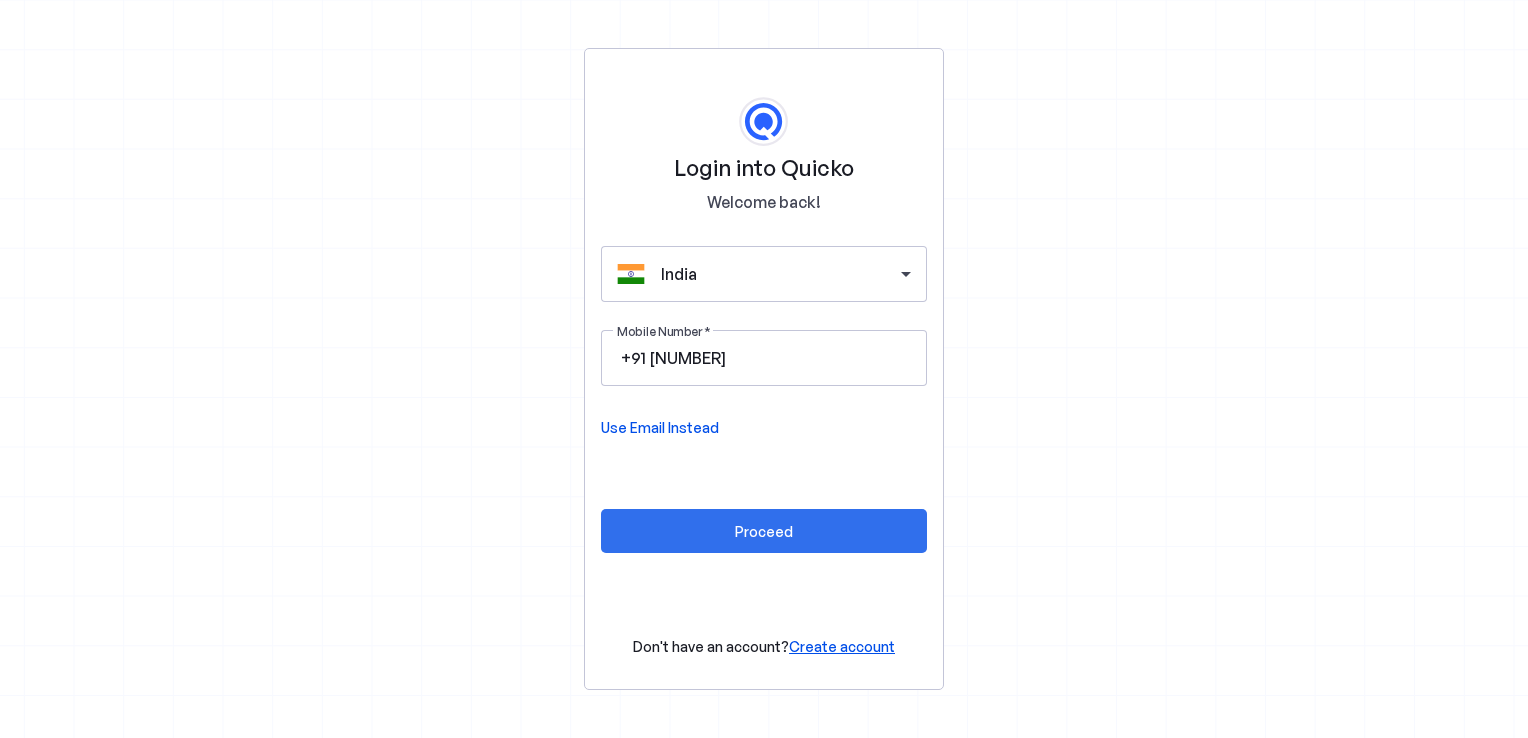 click on "Proceed" at bounding box center [764, 531] 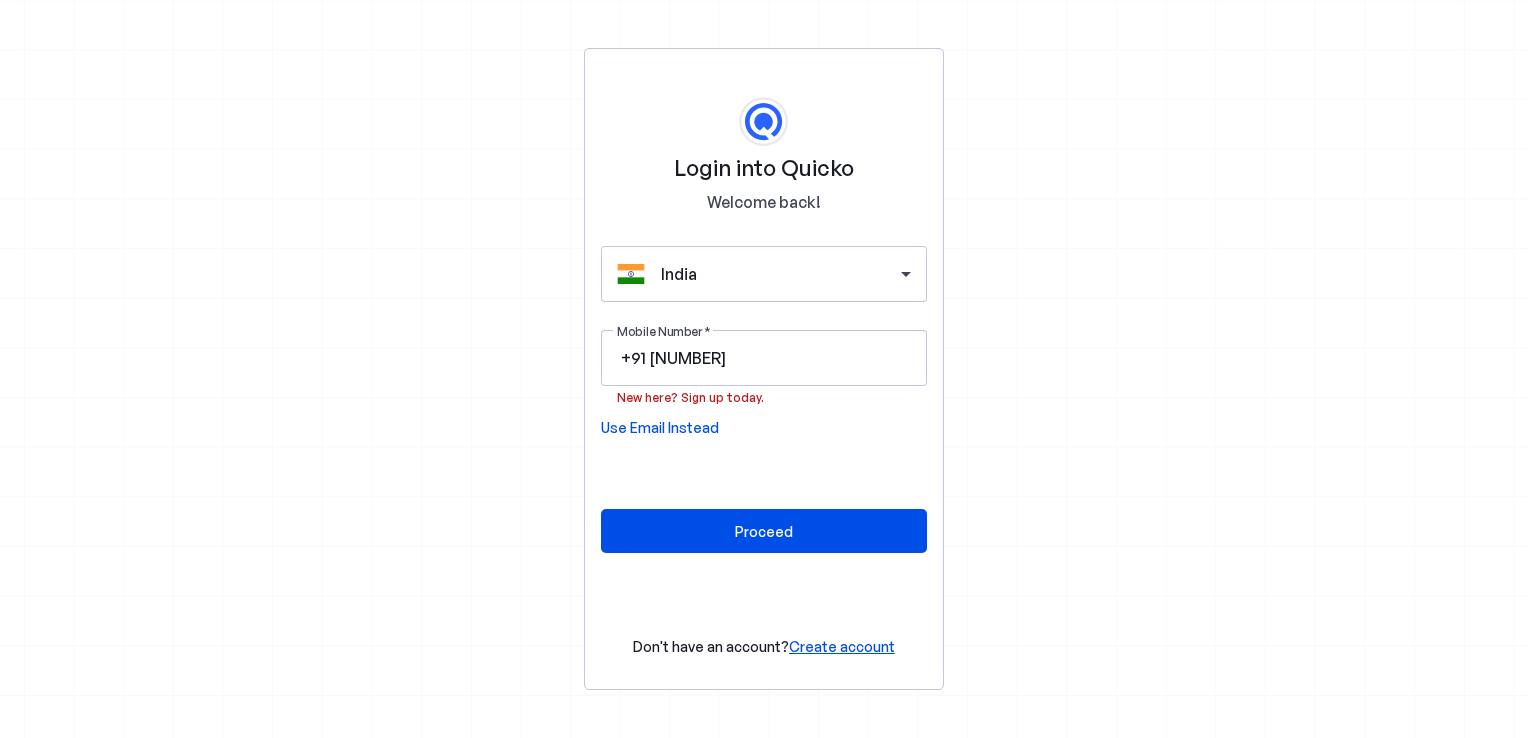 click on "Create account" at bounding box center [842, 646] 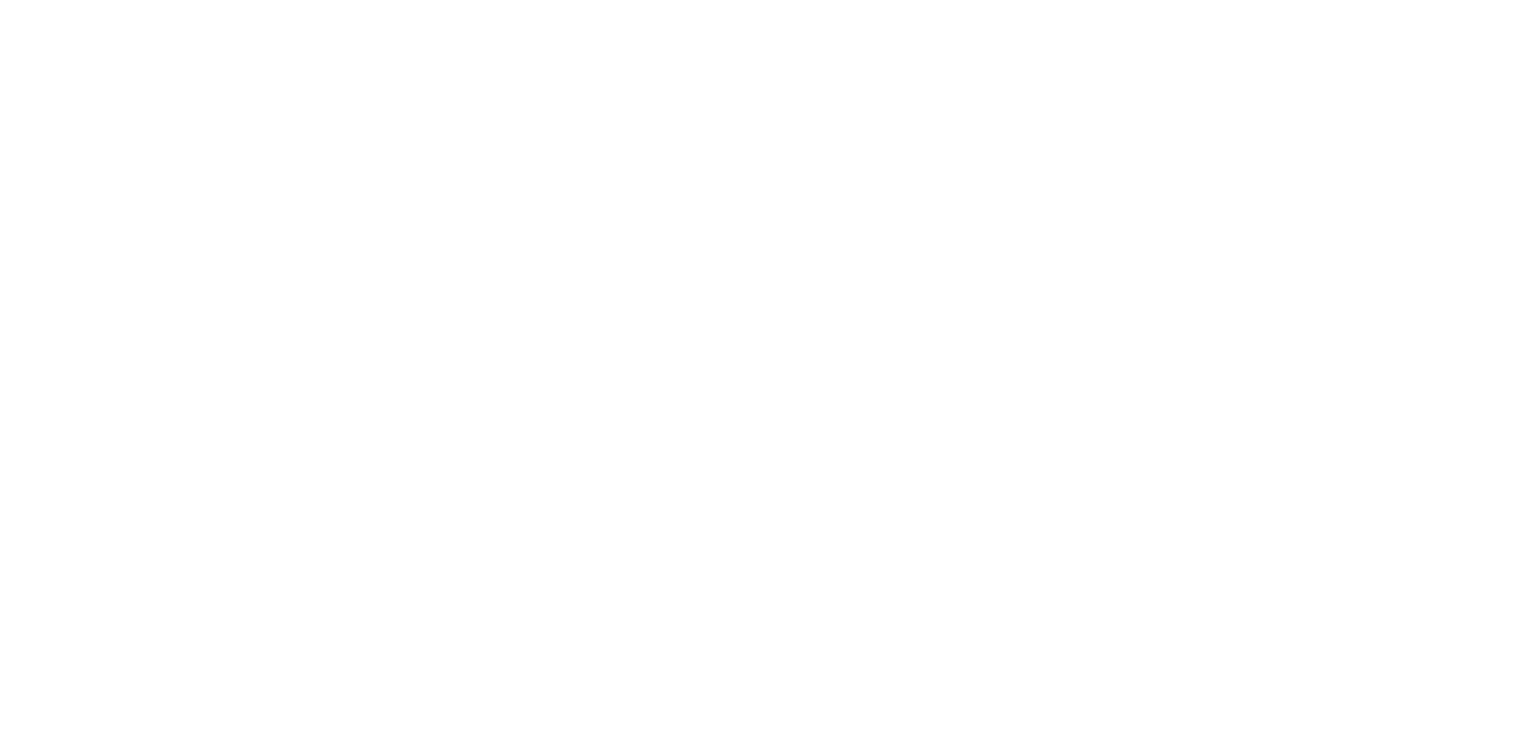 scroll, scrollTop: 0, scrollLeft: 0, axis: both 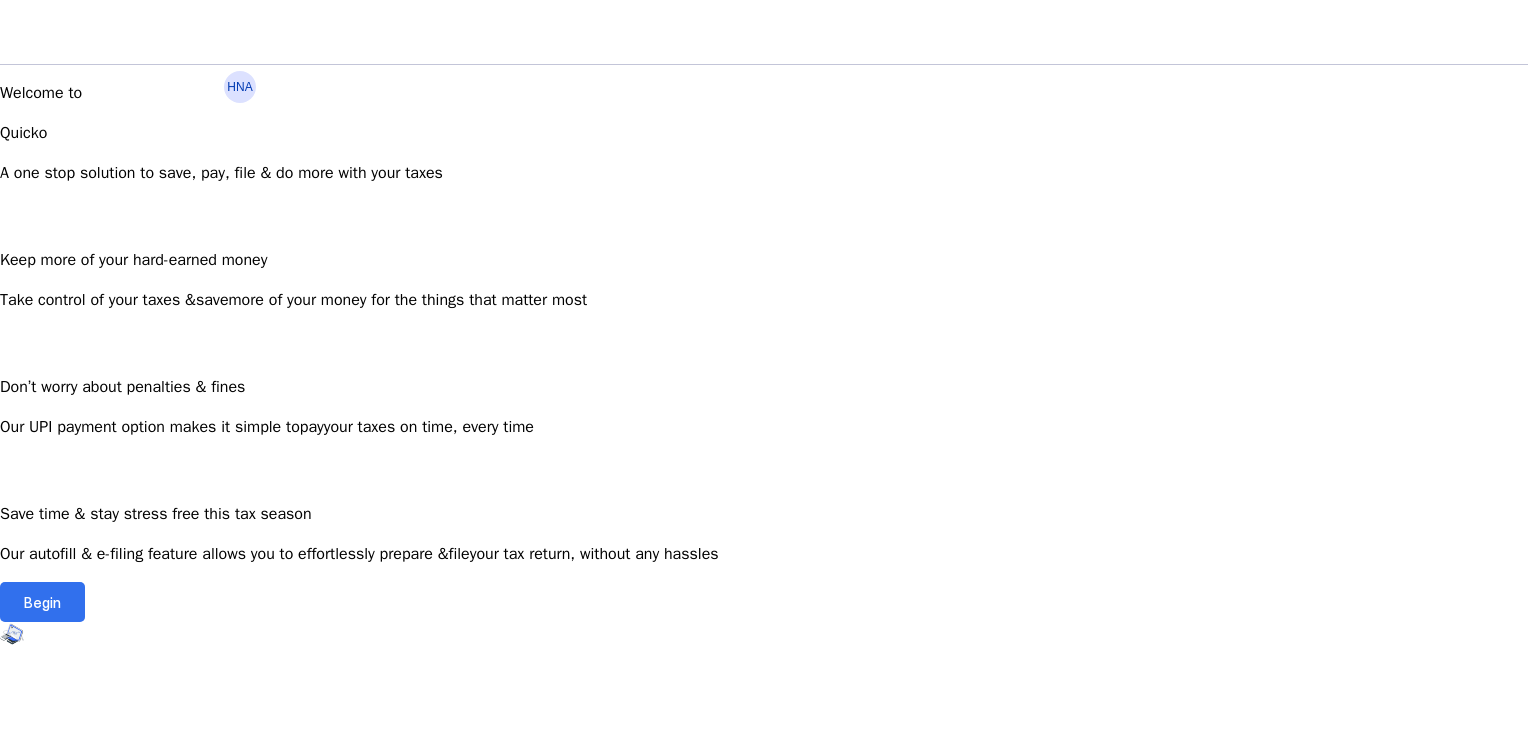 click on "Begin" at bounding box center [42, 602] 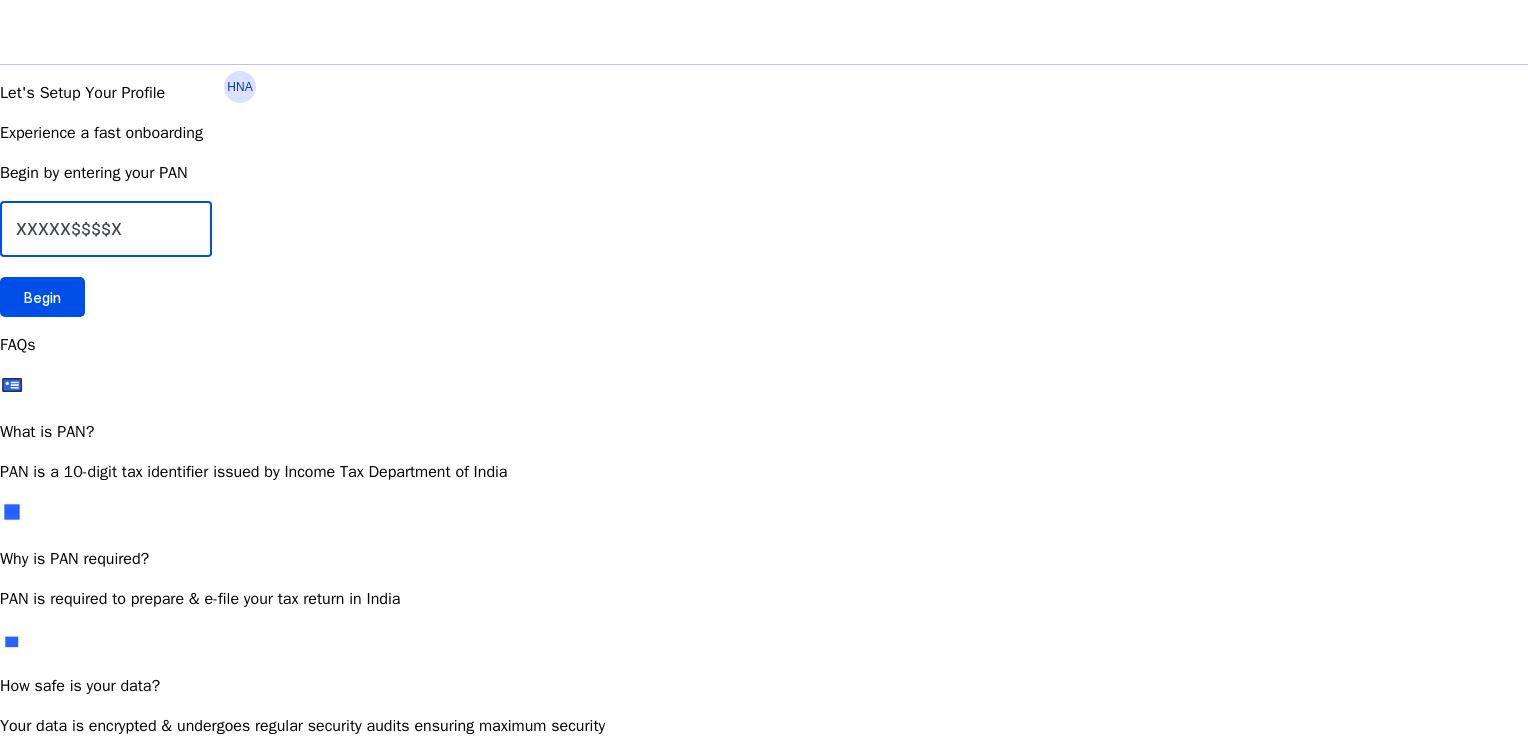 click at bounding box center (106, 229) 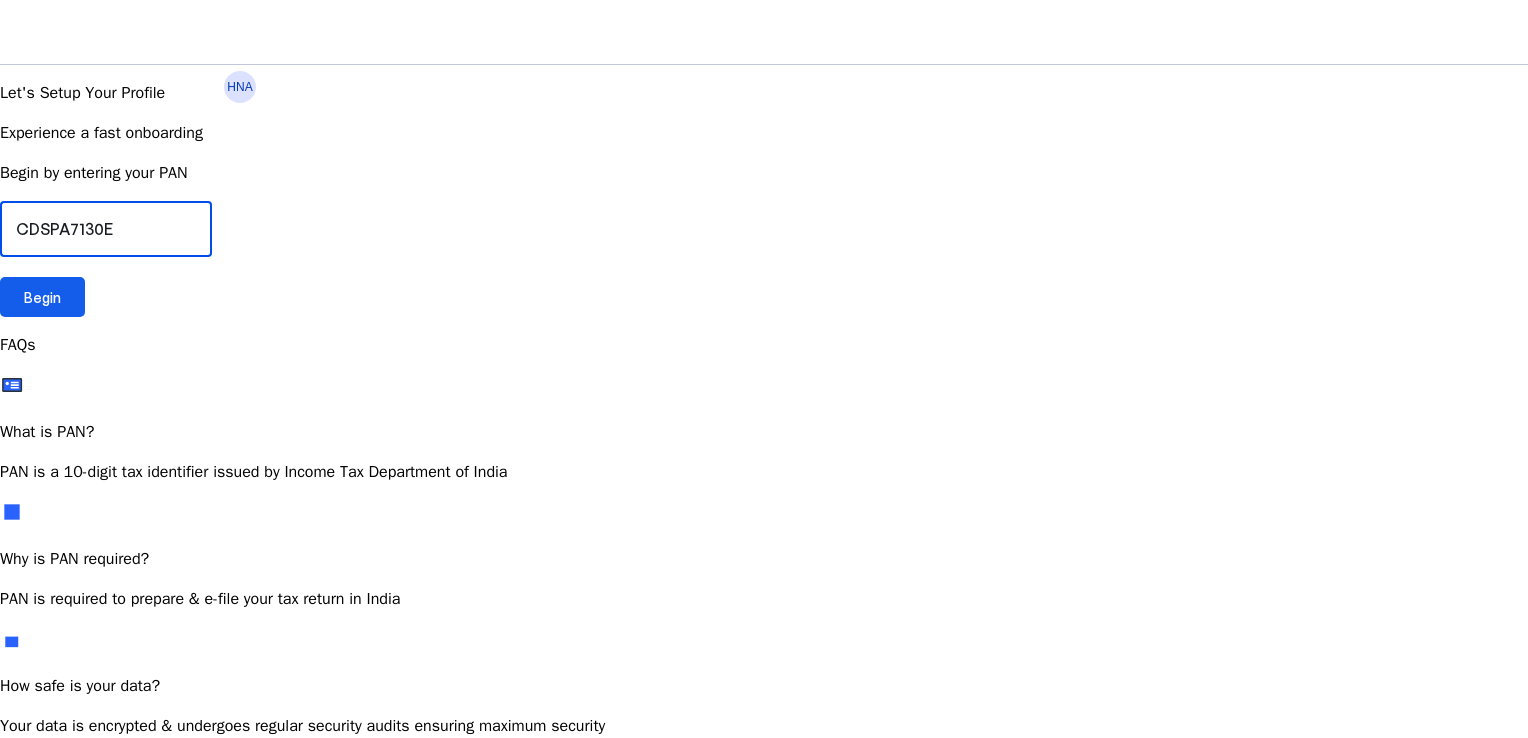 type on "CDSPA7130E" 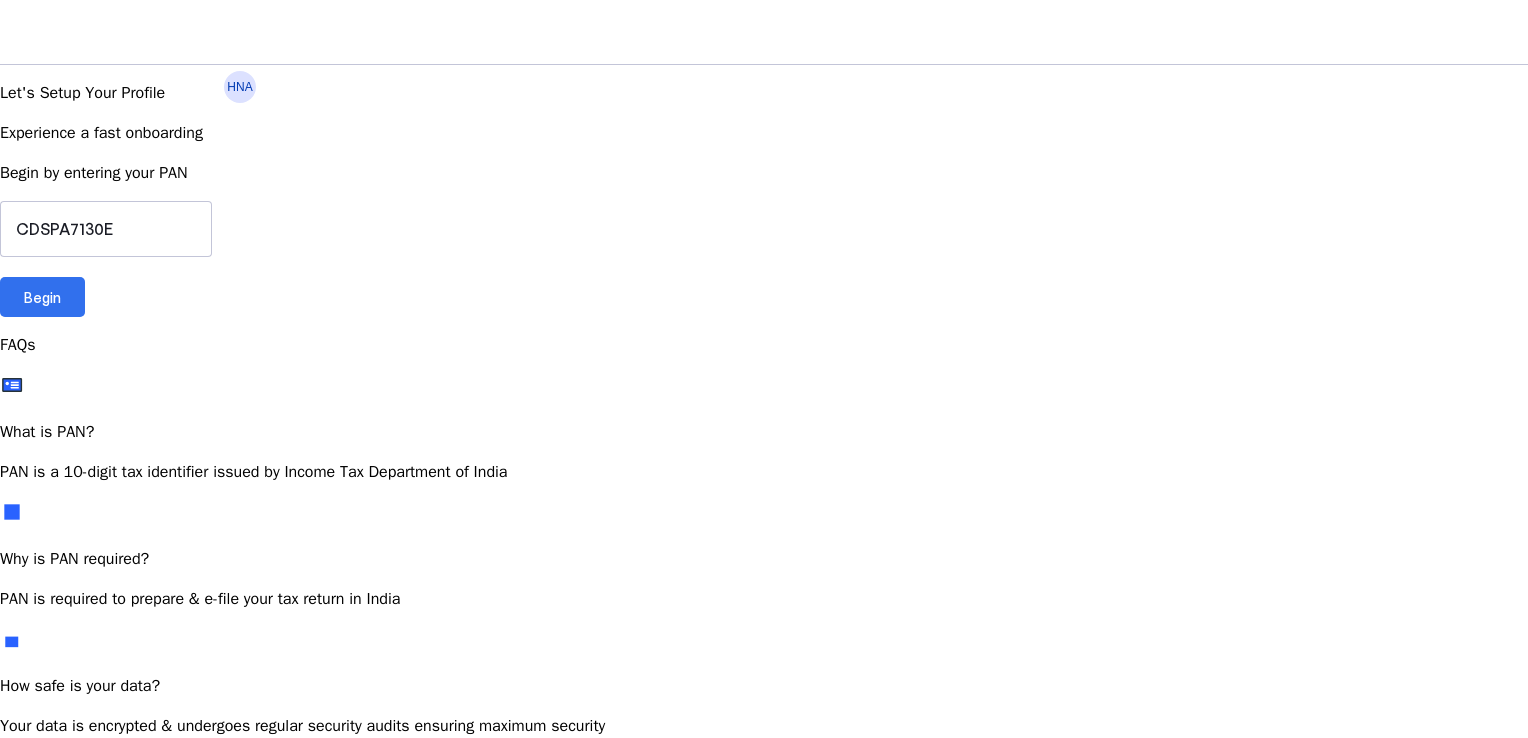 click at bounding box center (42, 297) 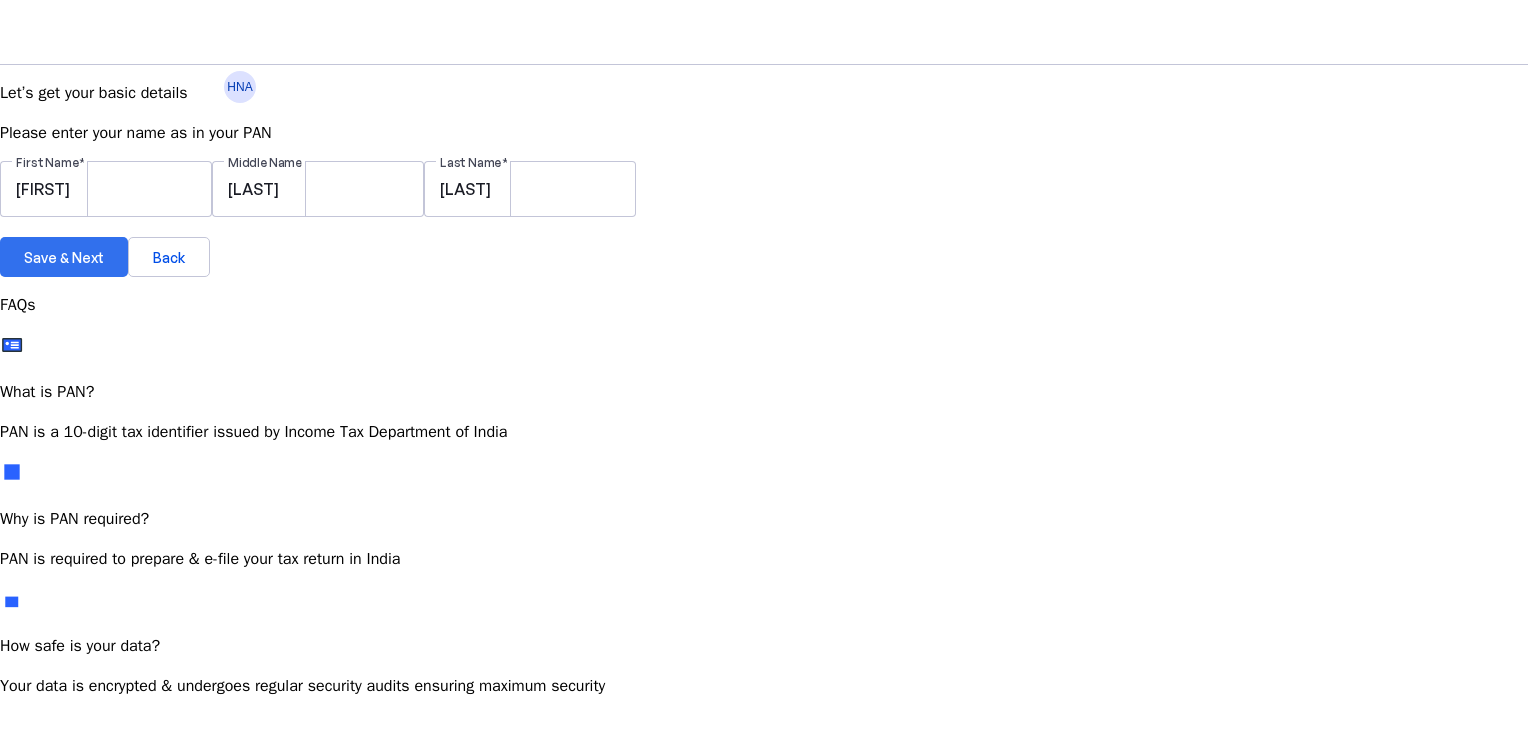 click on "Save & Next" at bounding box center (64, 257) 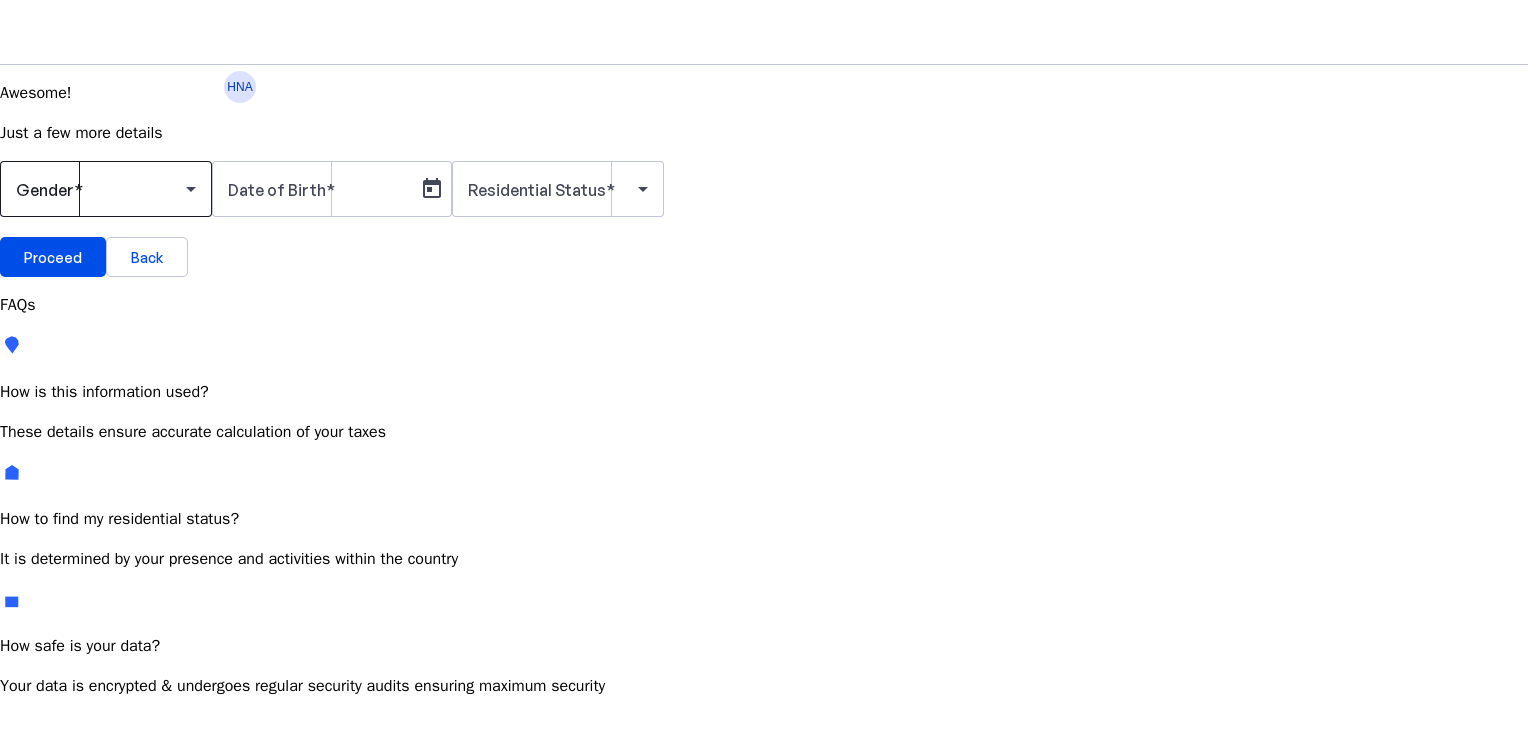 click at bounding box center [106, 189] 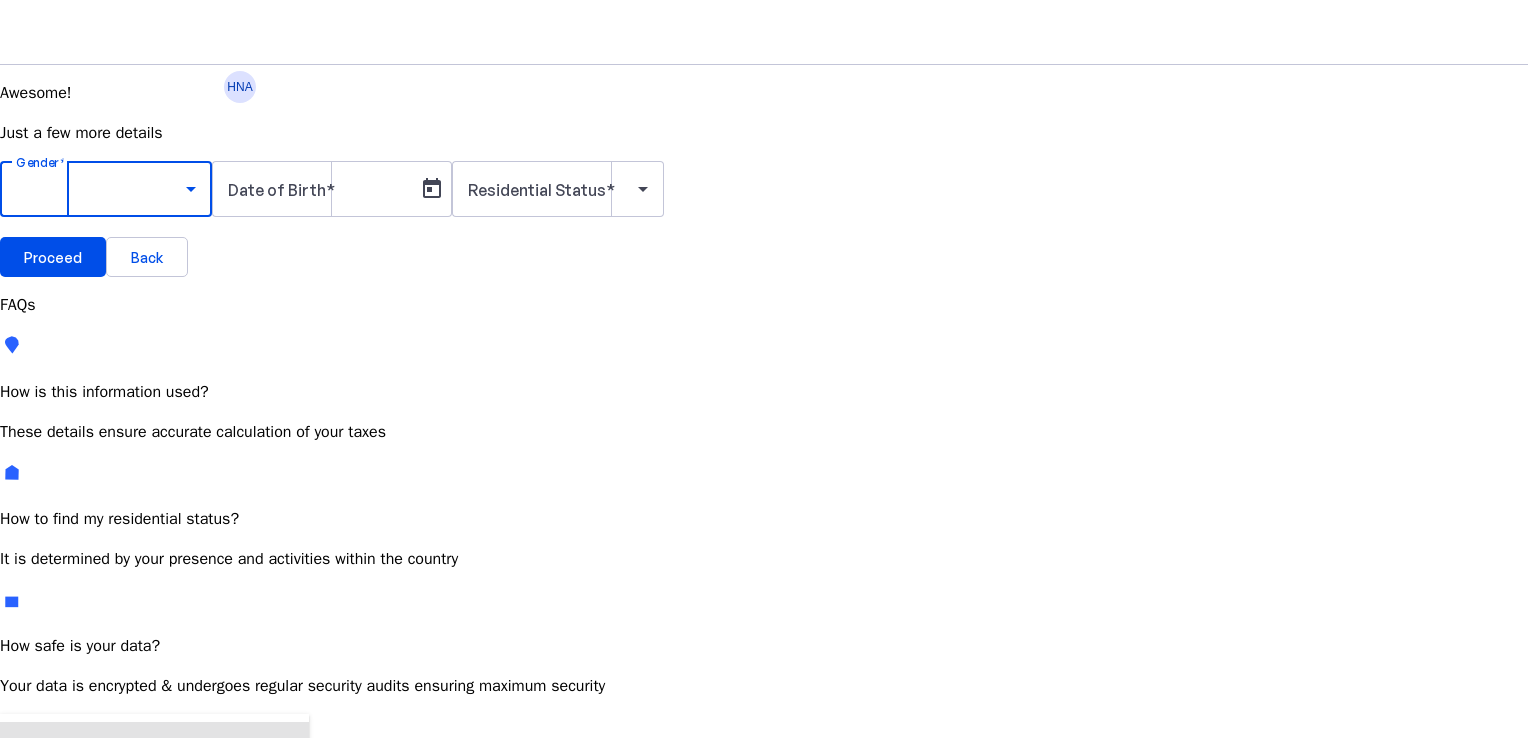 click on "Female" at bounding box center [154, 795] 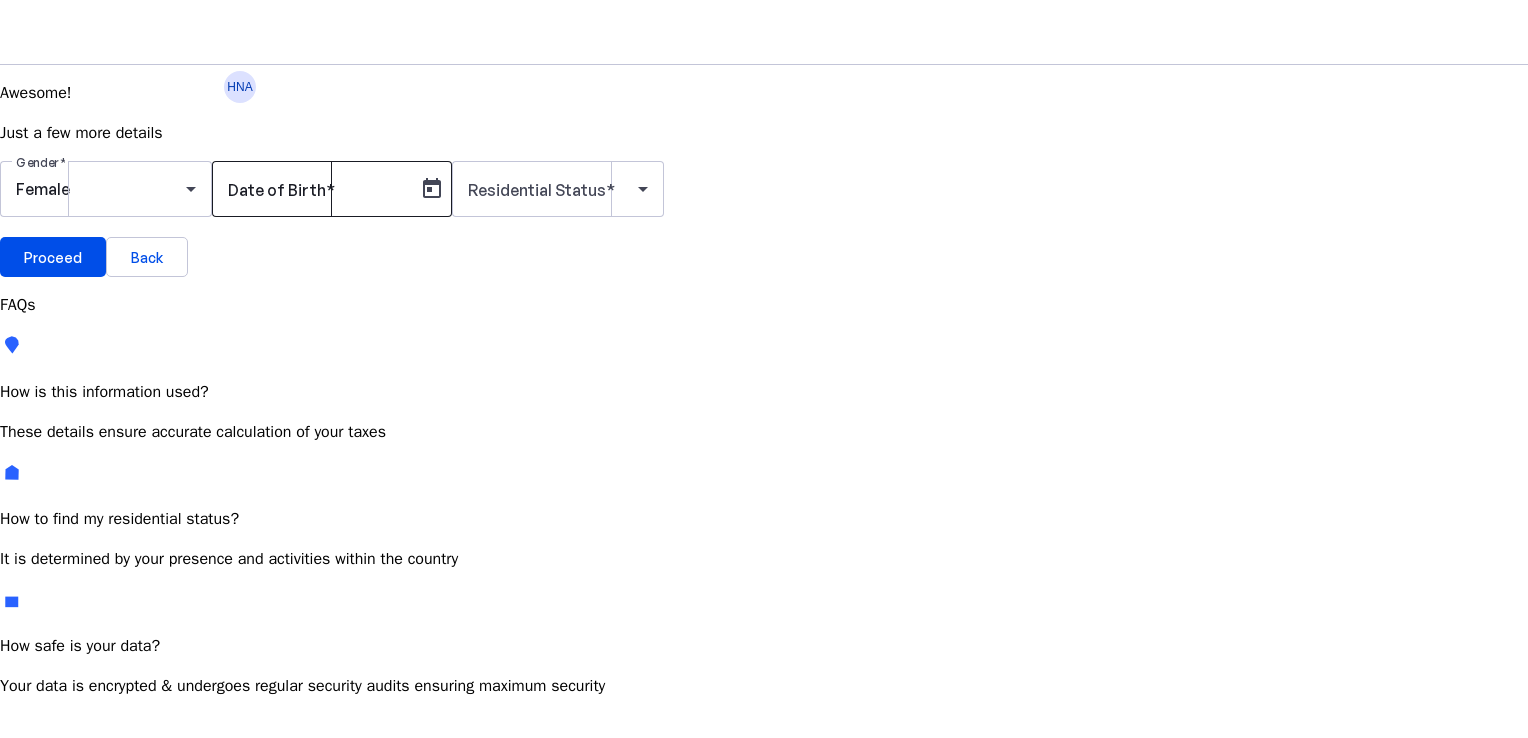 click at bounding box center (330, 190) 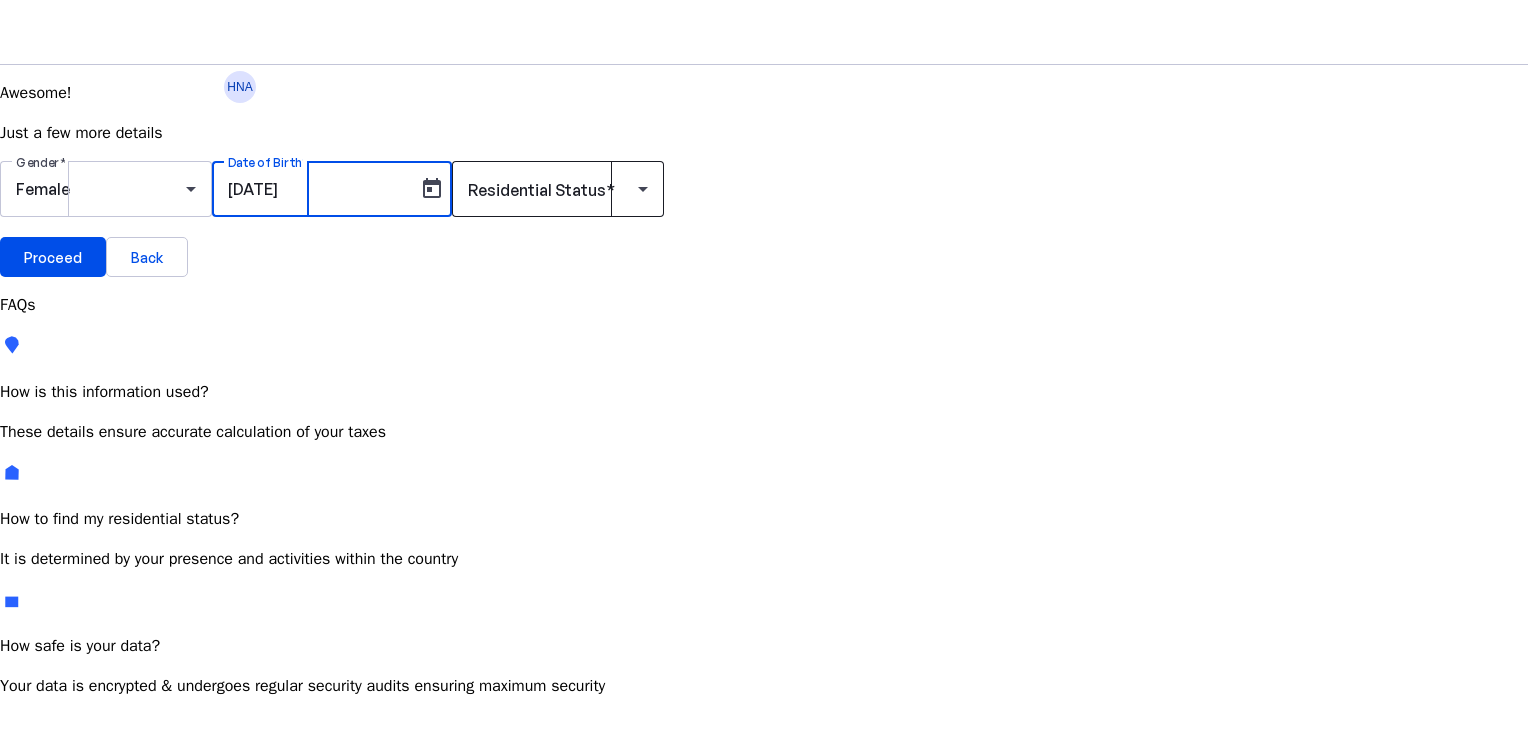 type on "[DATE]" 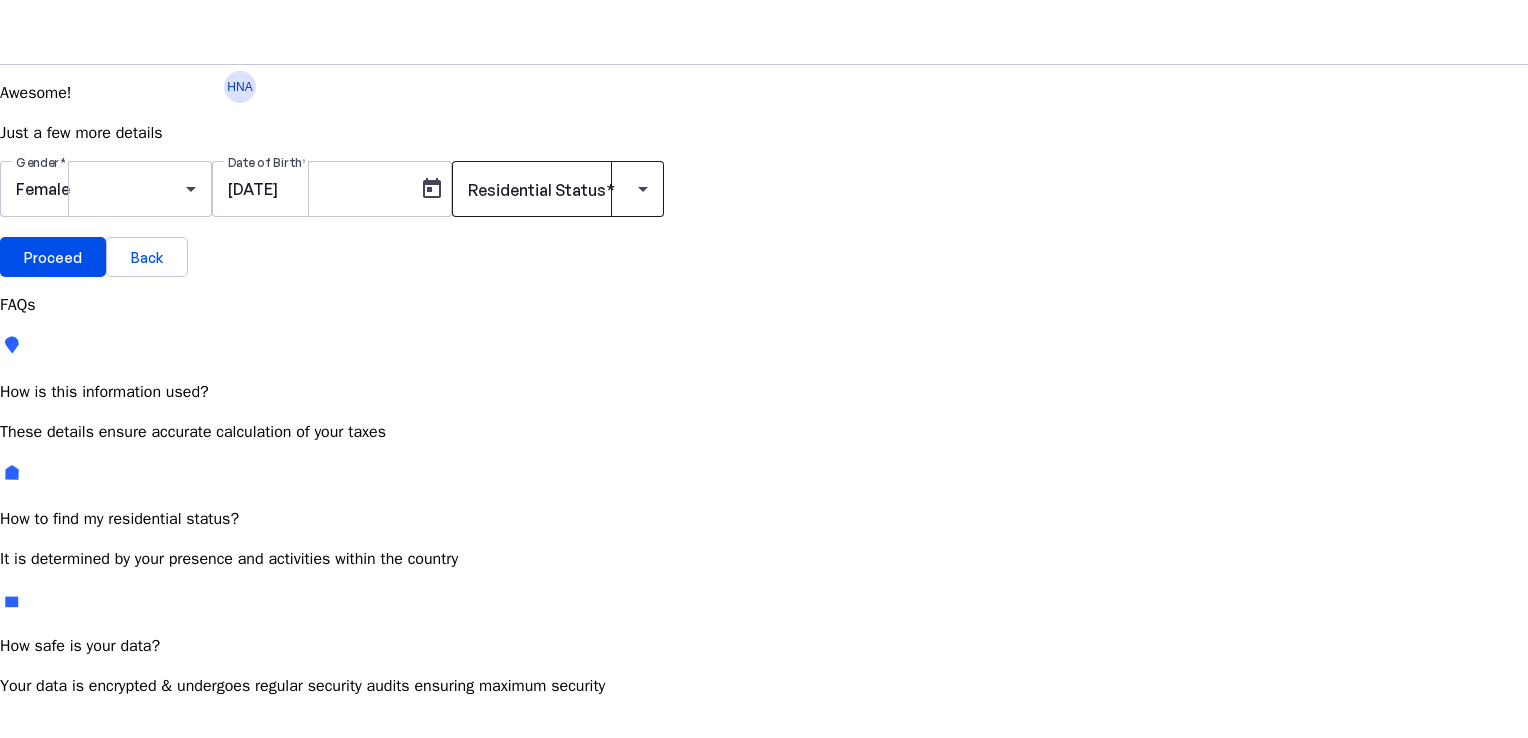 click at bounding box center (558, 189) 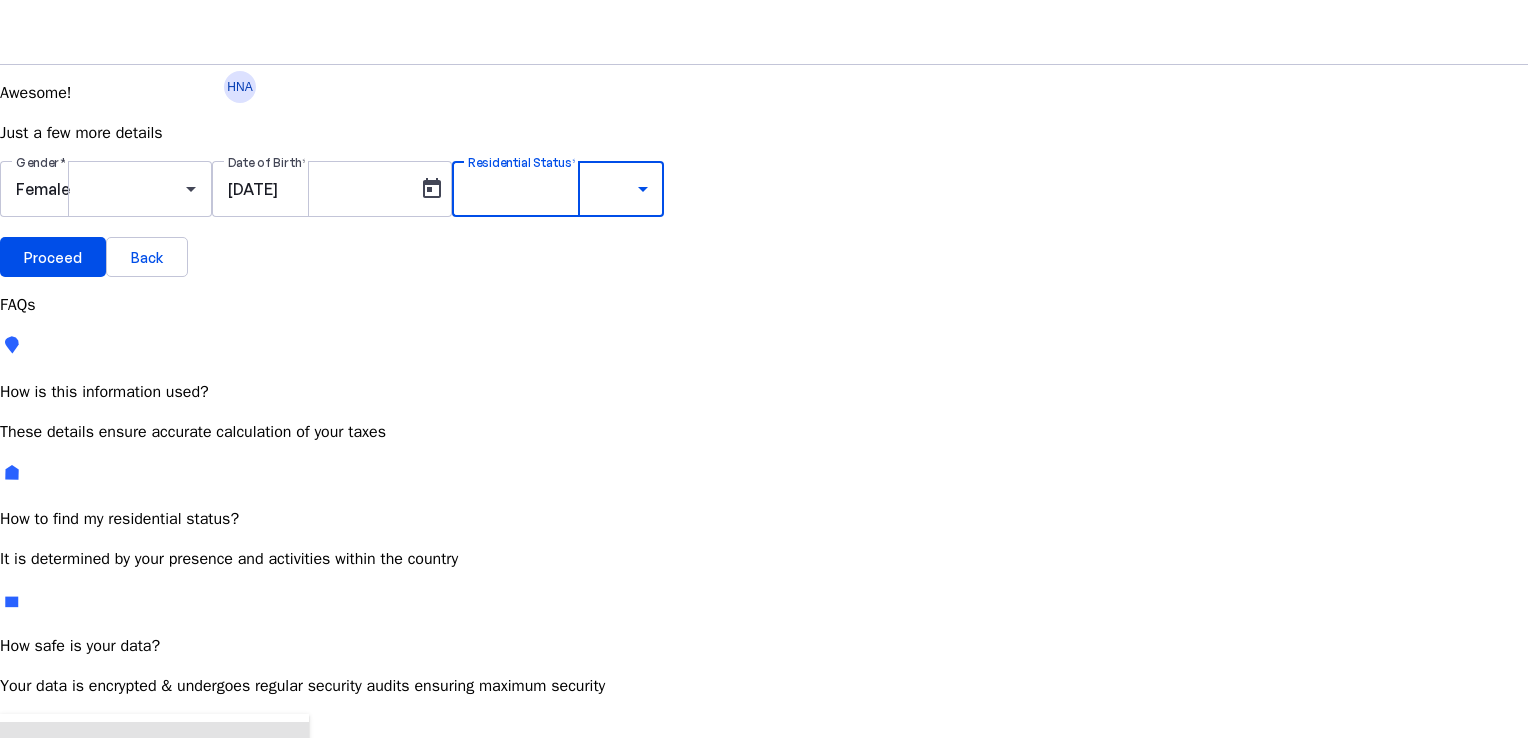 click on "Resident" at bounding box center (72, 748) 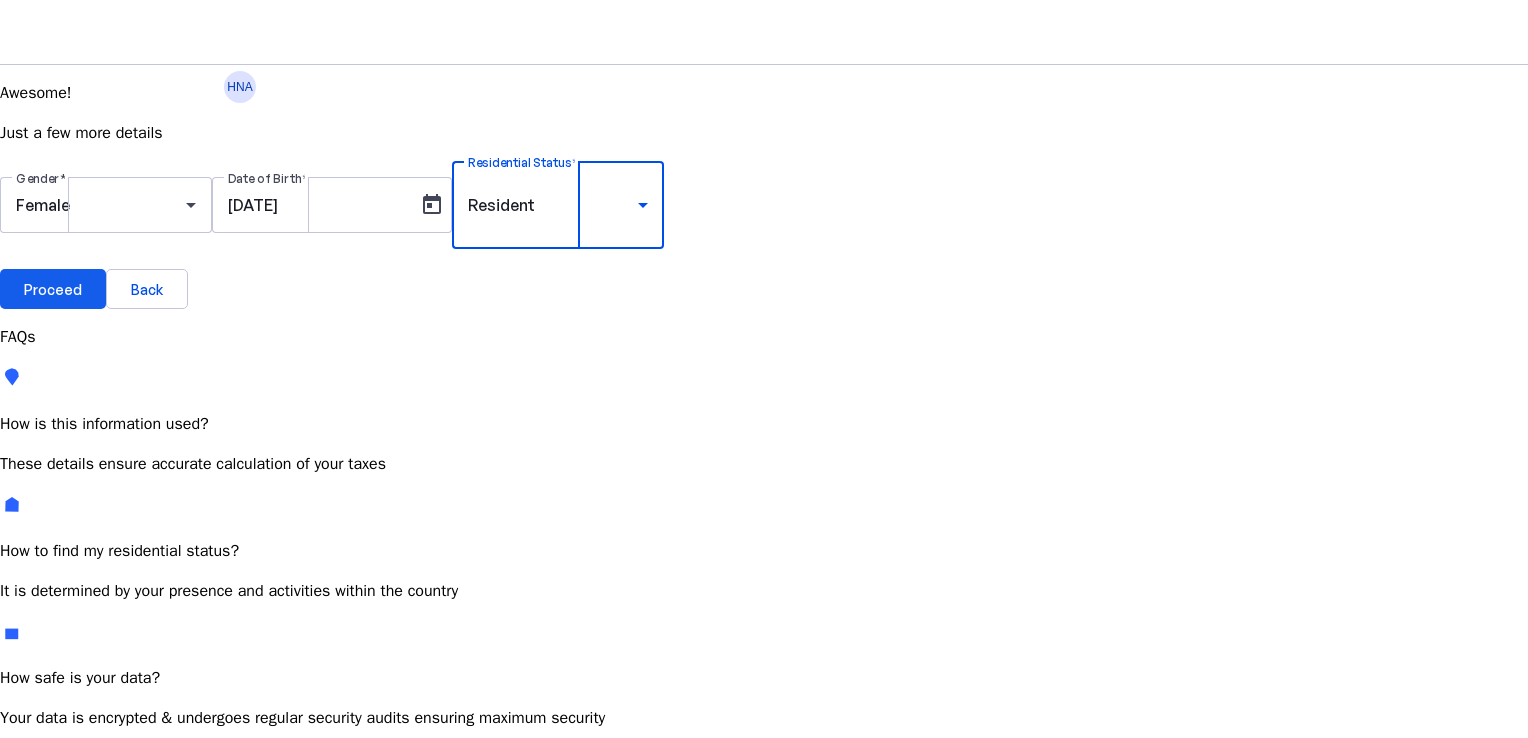 click on "Proceed" at bounding box center [53, 289] 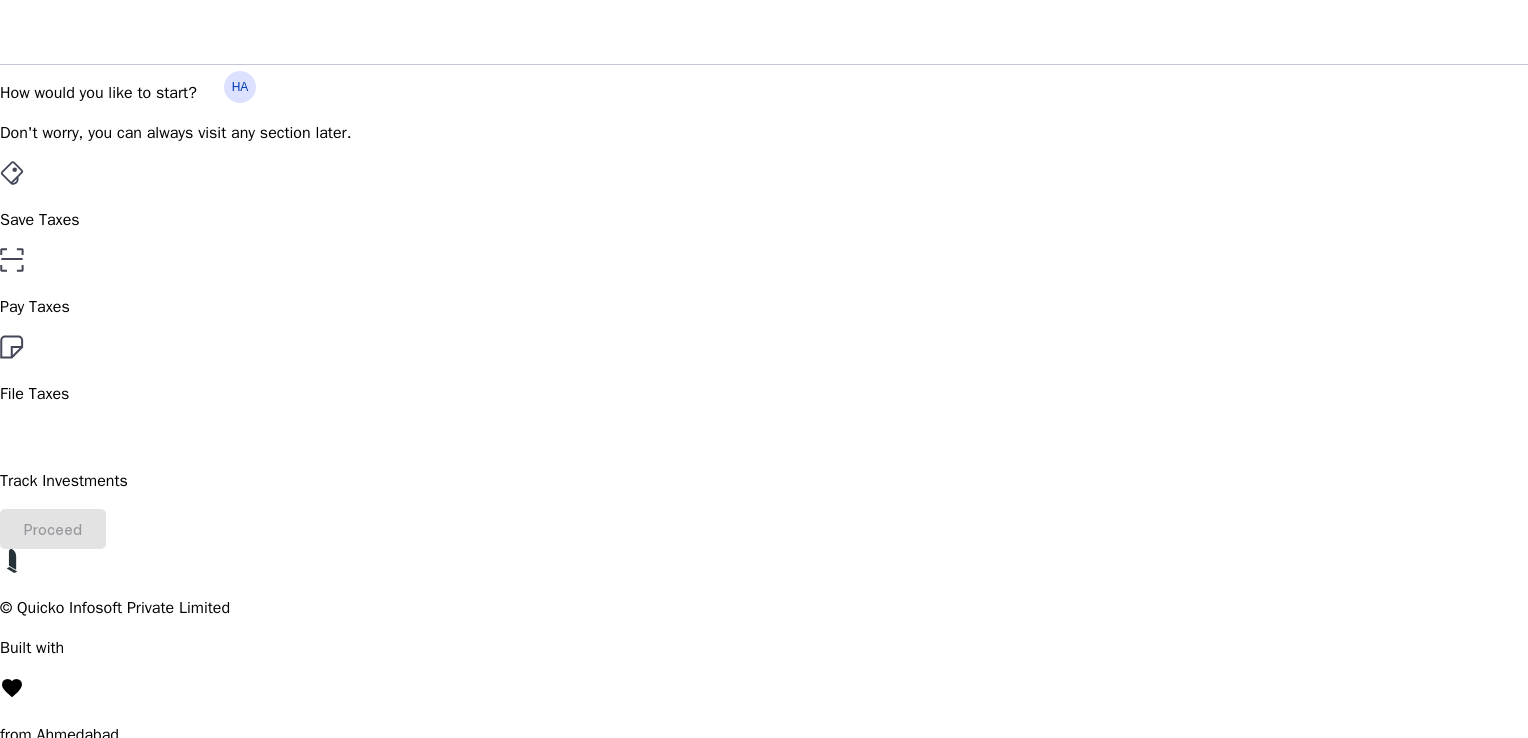 click on "File Taxes" at bounding box center (764, 370) 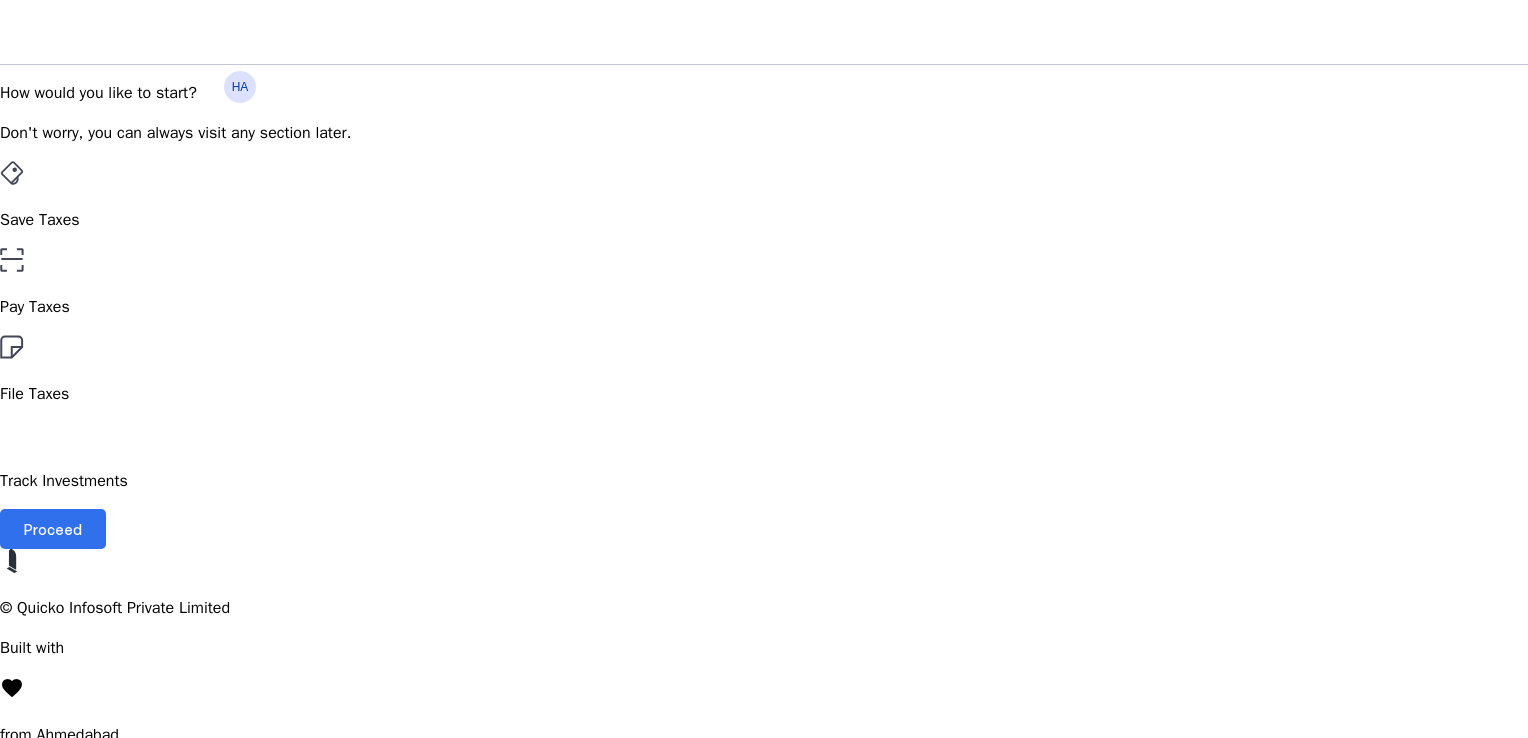 click at bounding box center [53, 529] 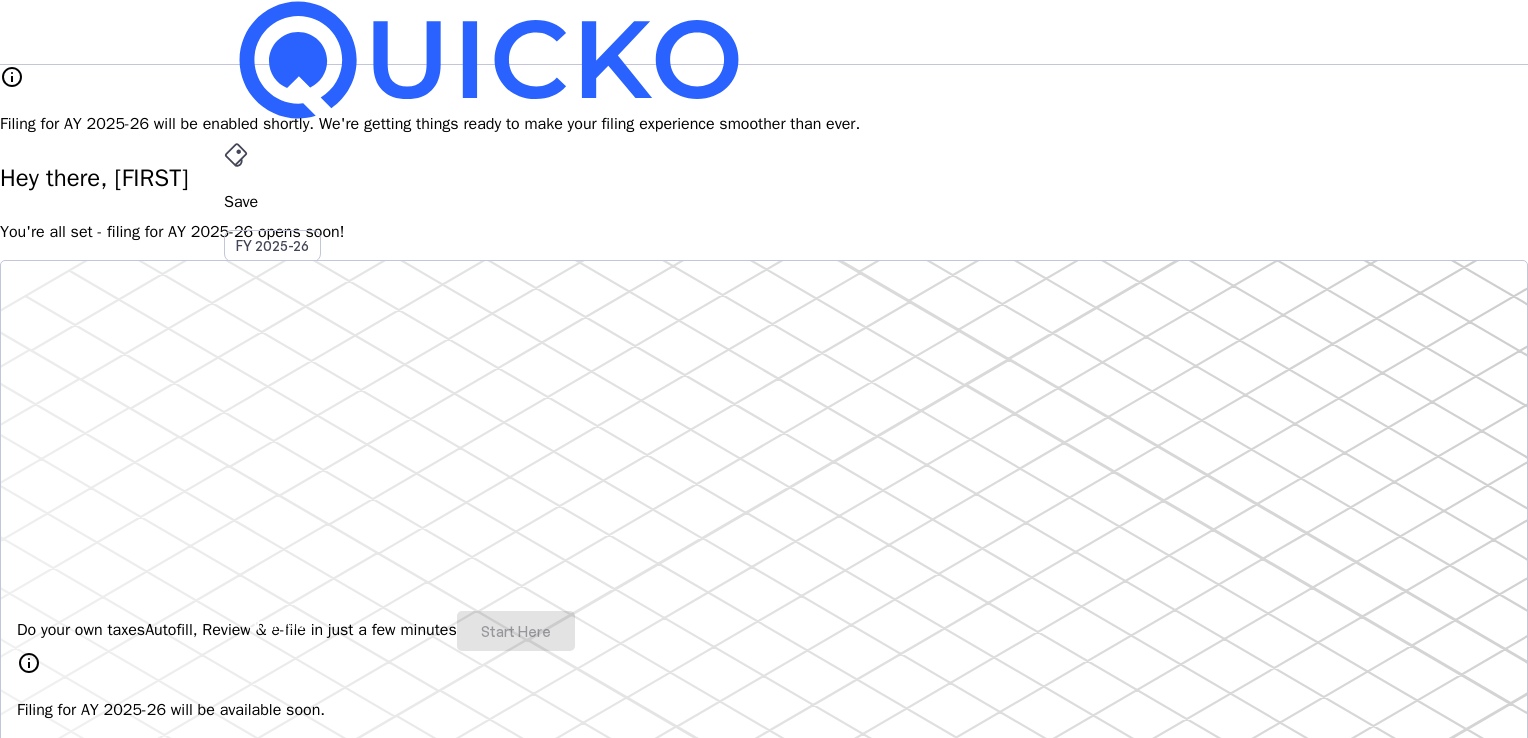 click on "Do your own taxes   Autofill, Review & e-file in just a few minutes   Start Here  info Filing for AY 2025-26 will be available soon." at bounding box center [764, 507] 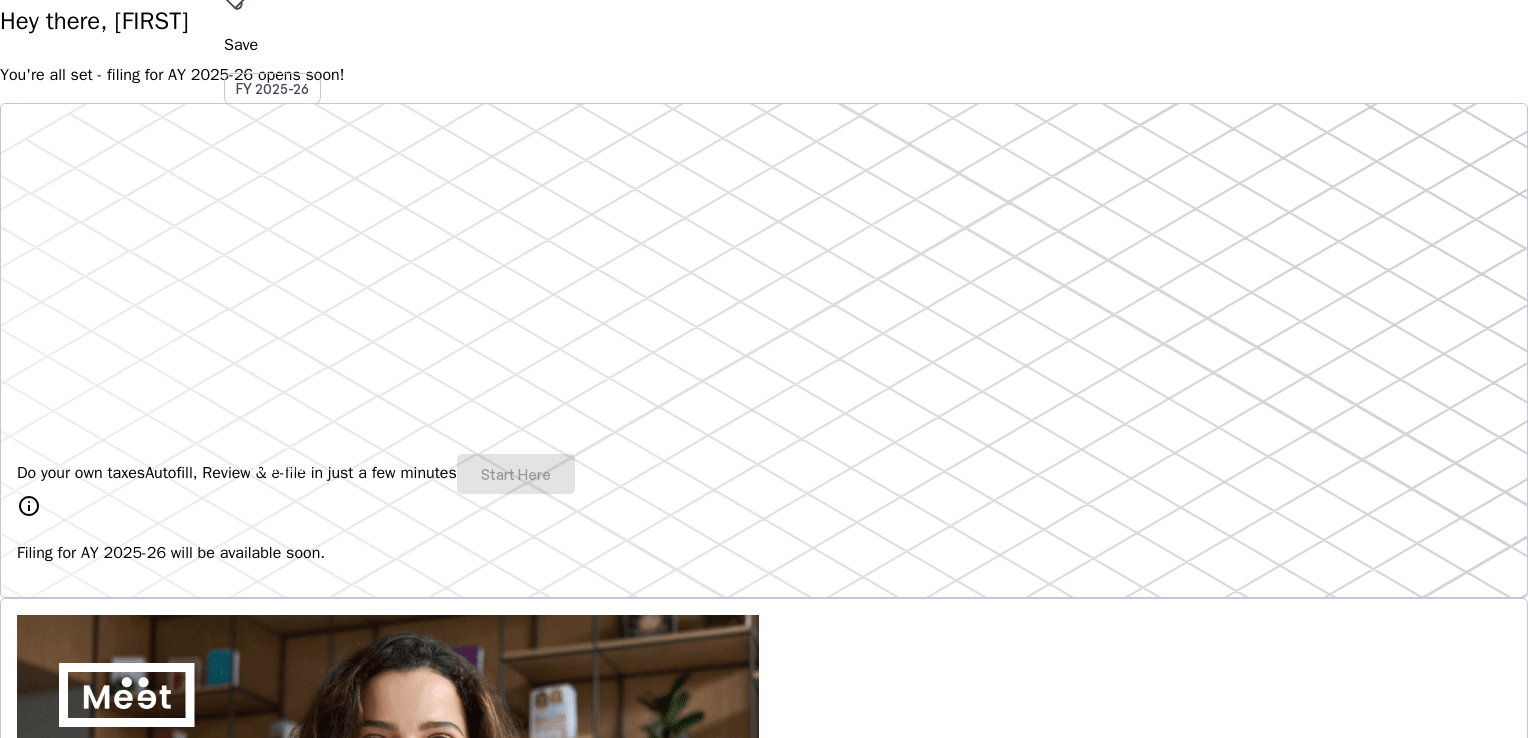 scroll, scrollTop: 160, scrollLeft: 0, axis: vertical 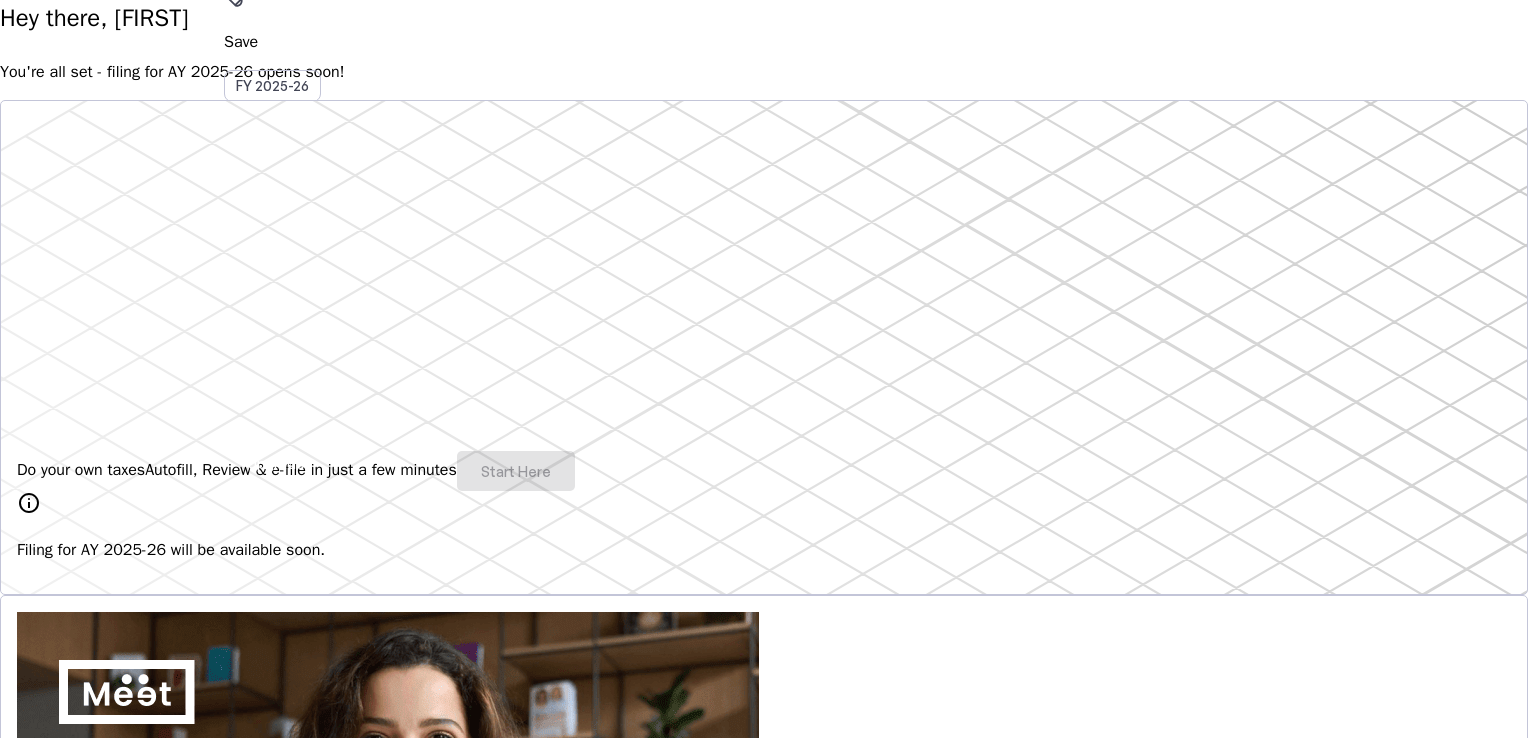 click on "Do your own taxes   Autofill, Review & e-file in just a few minutes   Start Here" at bounding box center [764, 471] 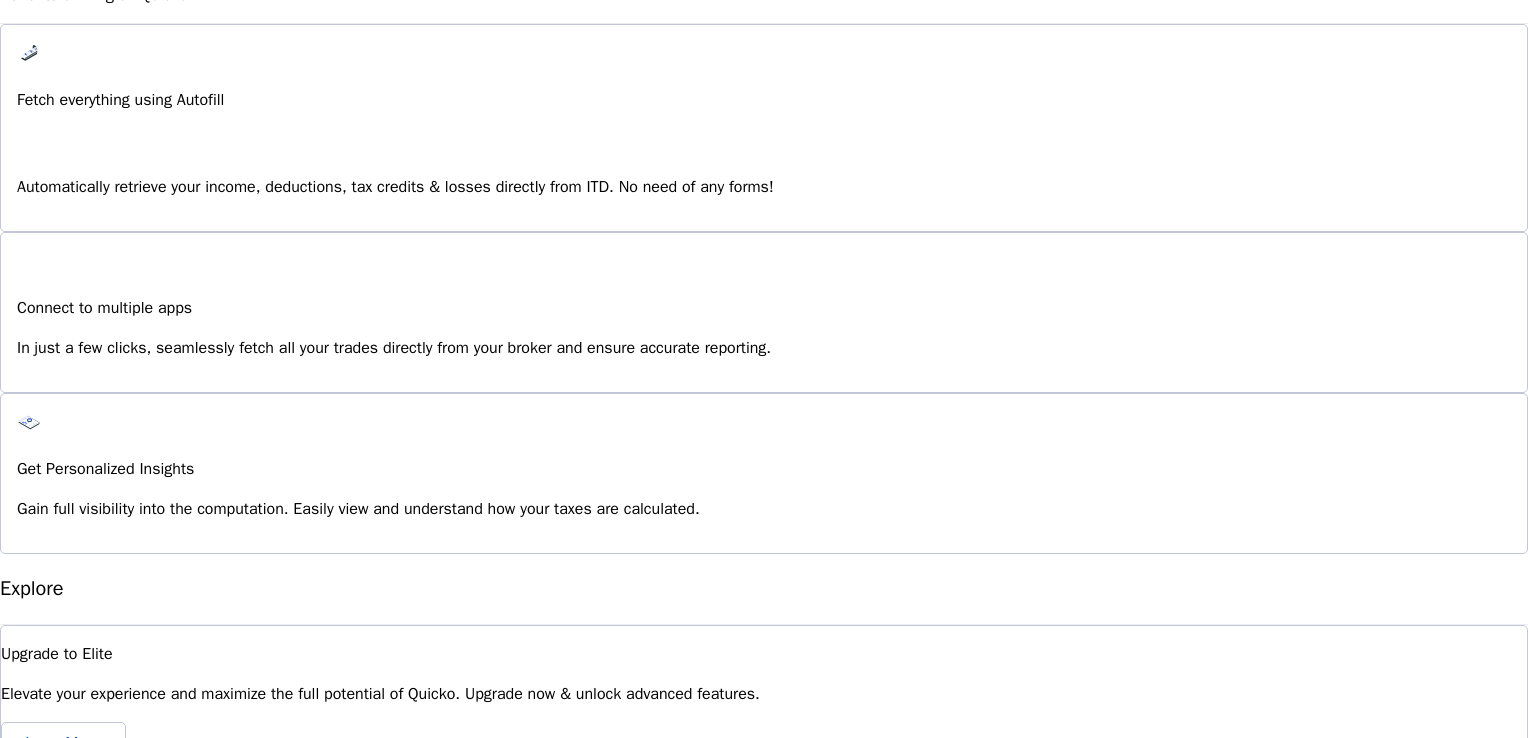 scroll, scrollTop: 1480, scrollLeft: 0, axis: vertical 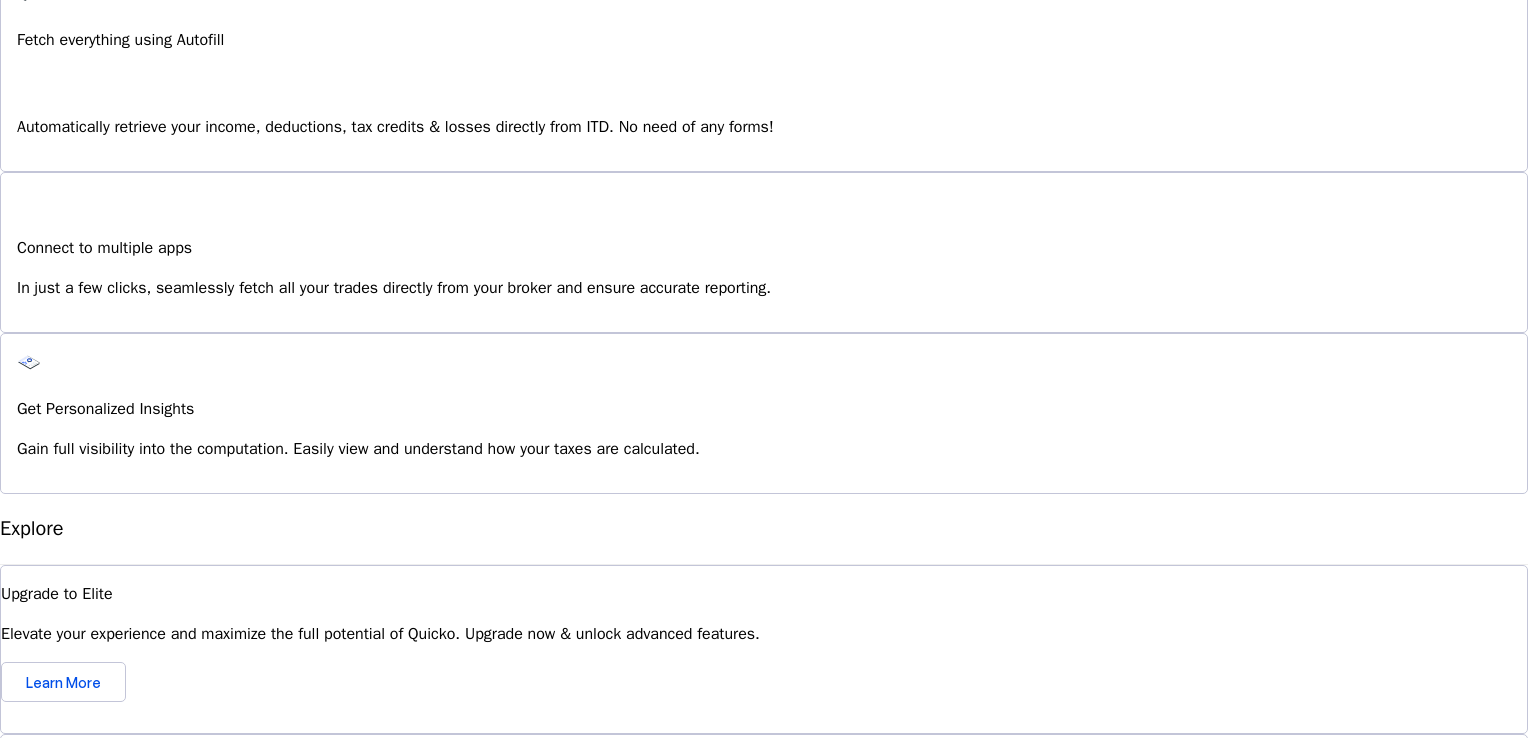 click on "Revise Return" at bounding box center [764, 851] 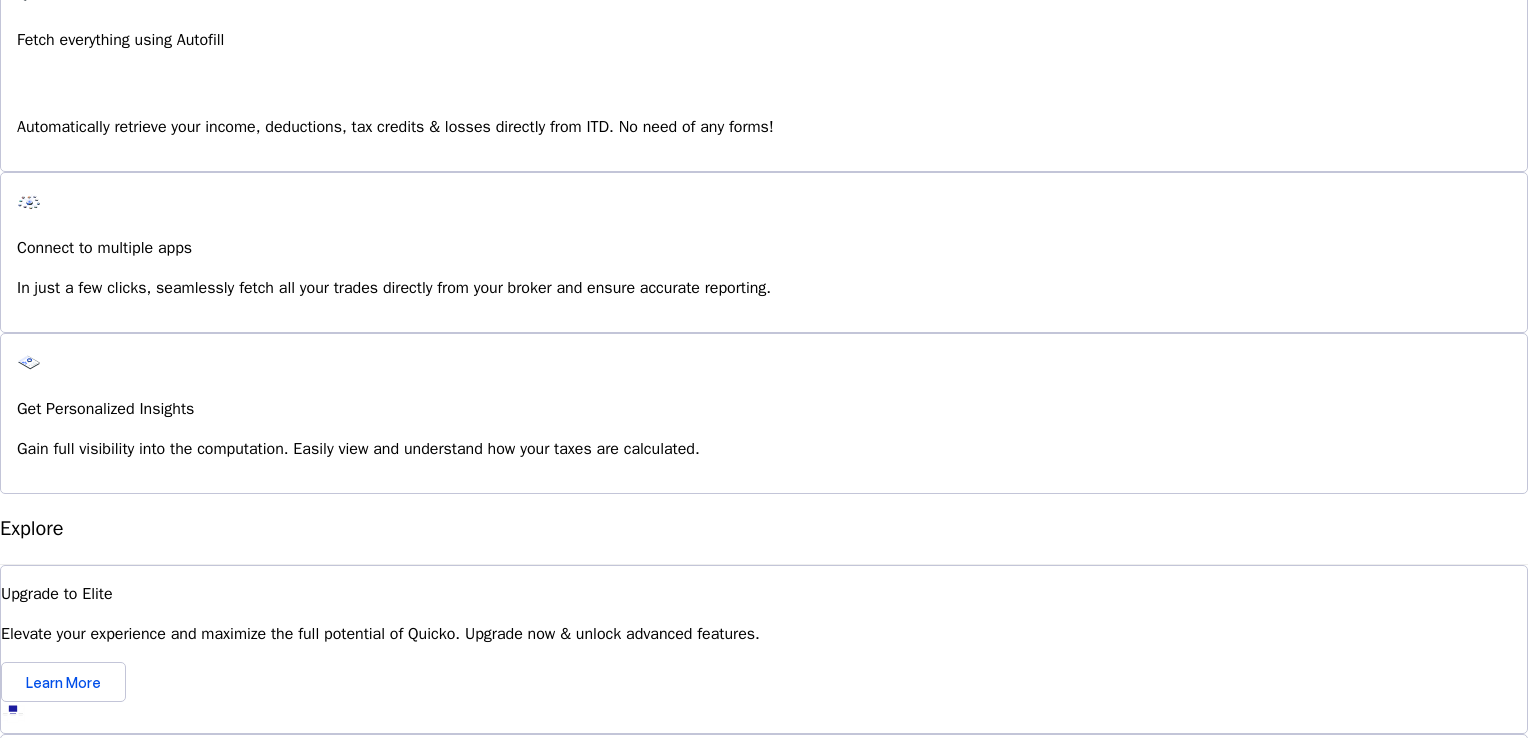 click on "File ITR-U File your ITR for previous years seamlessly. Stay compliant by easily addressing any pending filings. thumb_up_alt I'm Interested" at bounding box center (764, 1115) 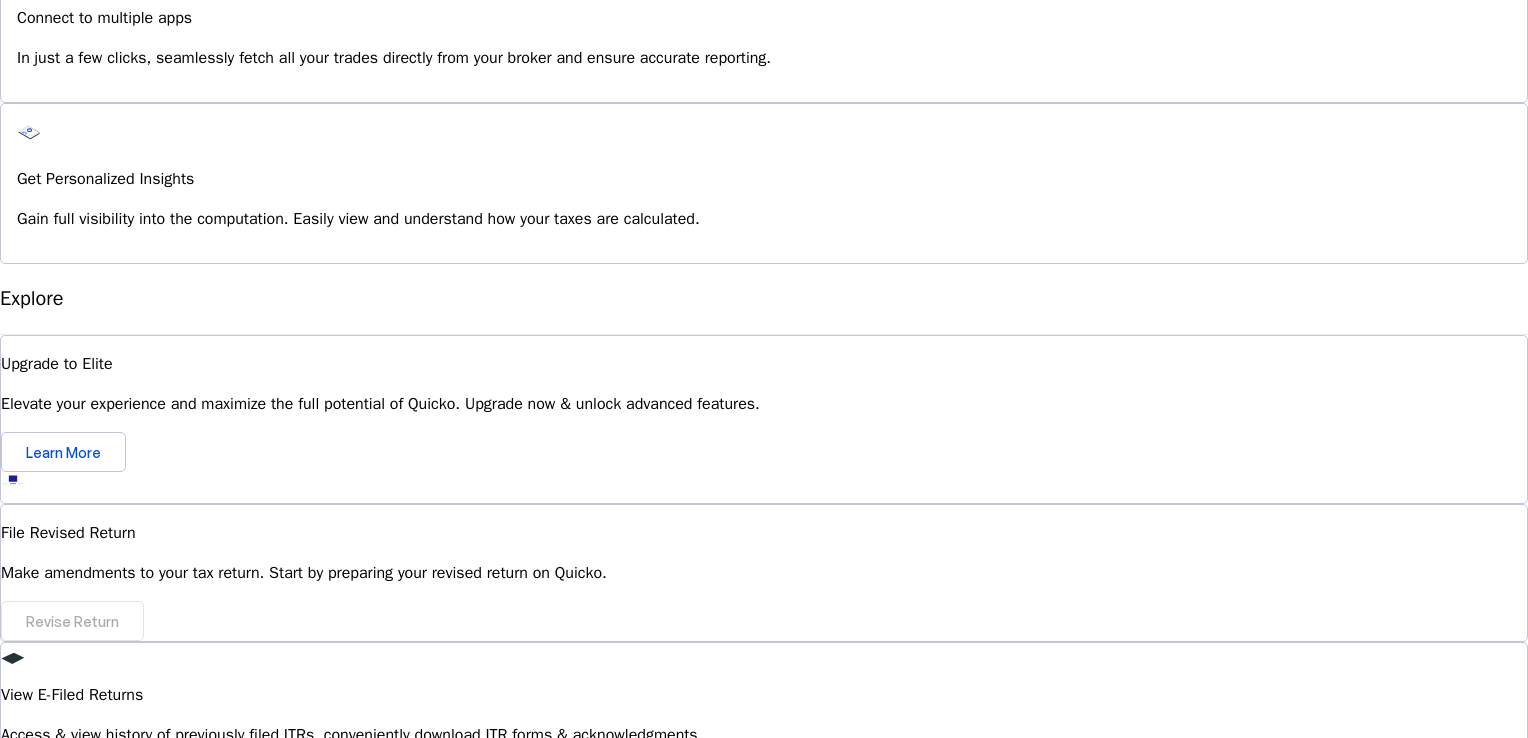 scroll, scrollTop: 1768, scrollLeft: 0, axis: vertical 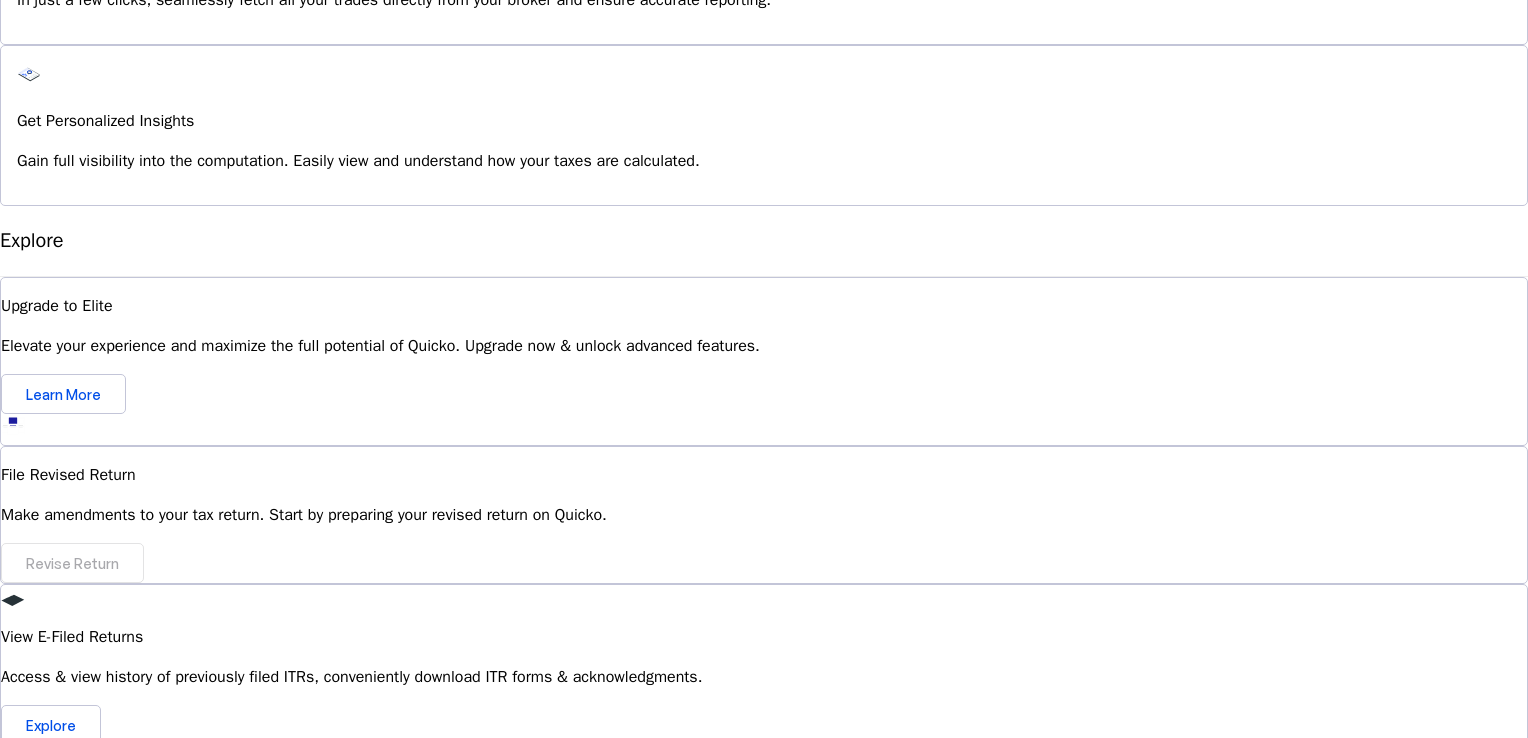 click on "Save FY 2025-26  Pay   File AY 2025-26  More  arrow_drop_down  HA   Upgrade  info Filing for AY 2025-26 will be enabled shortly. We're getting things ready to make your filing experience smoother than ever.  Hey there, [FIRST]   You're all set - filing for AY 2025-26 opens soon!   Do your own taxes   Autofill, Review & e-file in just a few minutes   Start Here  info Filing for AY 2025-26 will be available soon.   4.8/5 | 1400 reviews   We do your taxes   Expert will prepare, review & e-file your tax return, making sure nothing gets missed.   Explore   Benefits of filing on Quicko  Fetch everything using Autofill Automatically retrieve your income, deductions, tax credits & losses directly from ITD. No need of any forms! Connect to multiple apps In just a few clicks, seamlessly fetch all your trades directly from your broker and ensure accurate reporting. Get Personalized Insights Gain full visibility into the computation. Easily view and understand how your taxes are calculated.  Explore  Upgrade to Elite" at bounding box center (764, -98) 